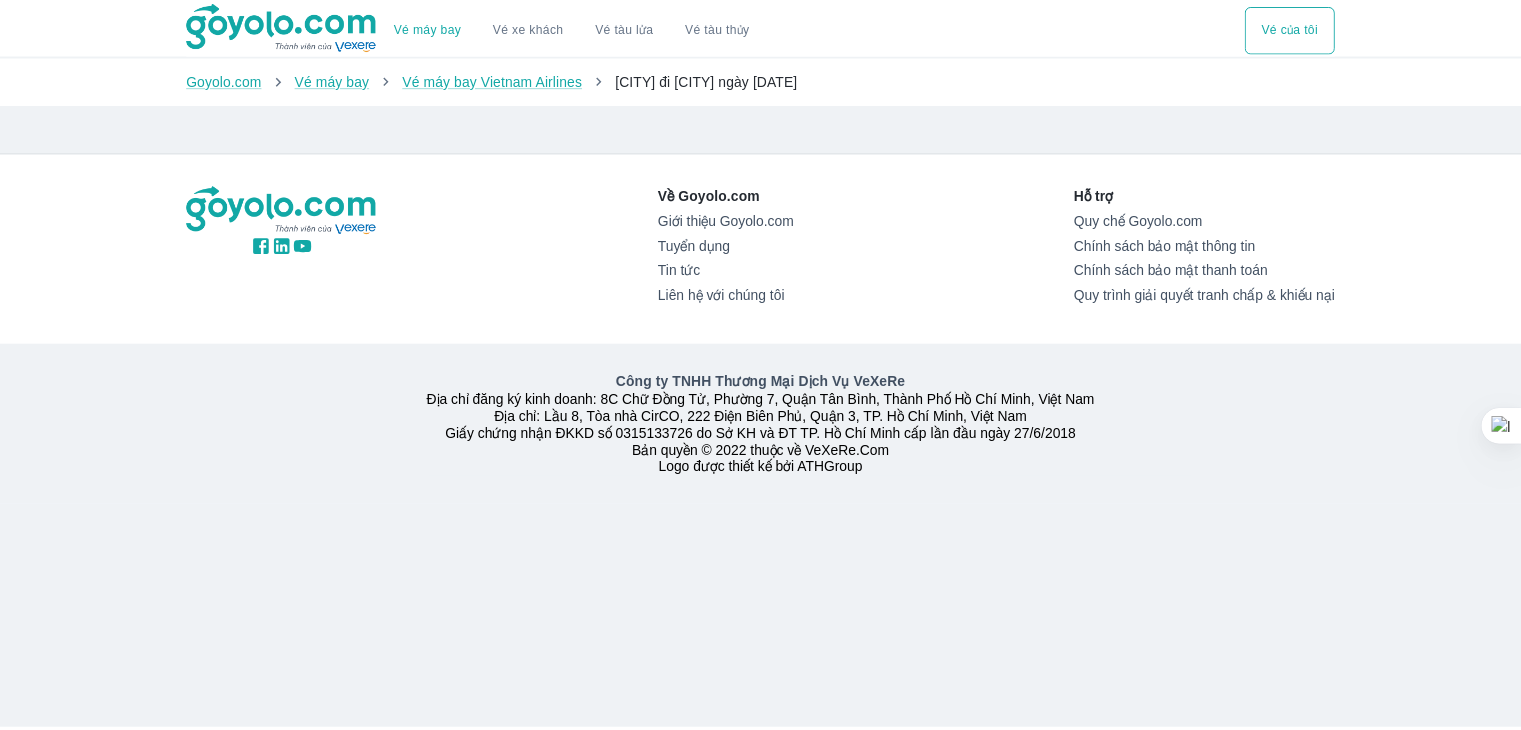 scroll, scrollTop: 0, scrollLeft: 0, axis: both 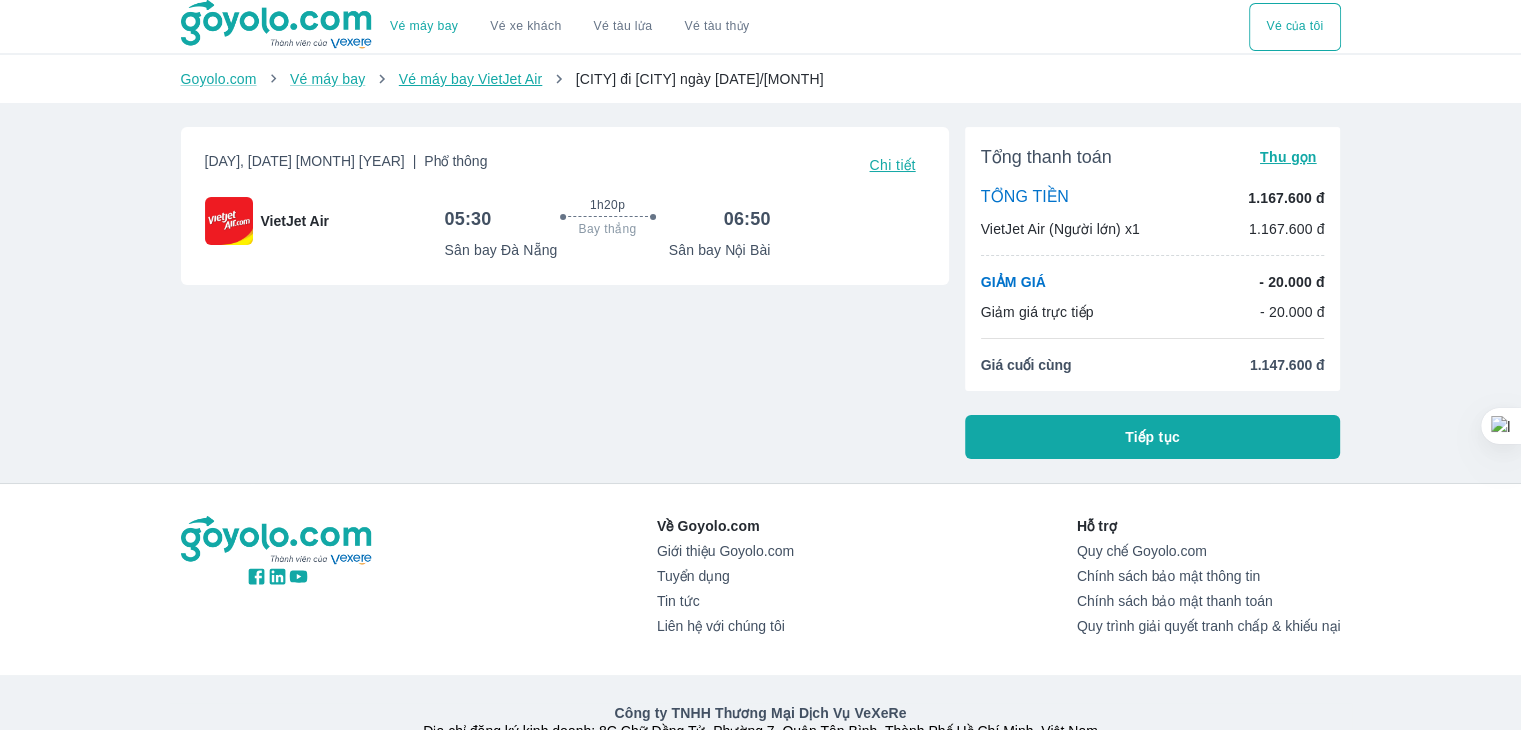 click on "Vé máy bay VietJet Air" at bounding box center (470, 79) 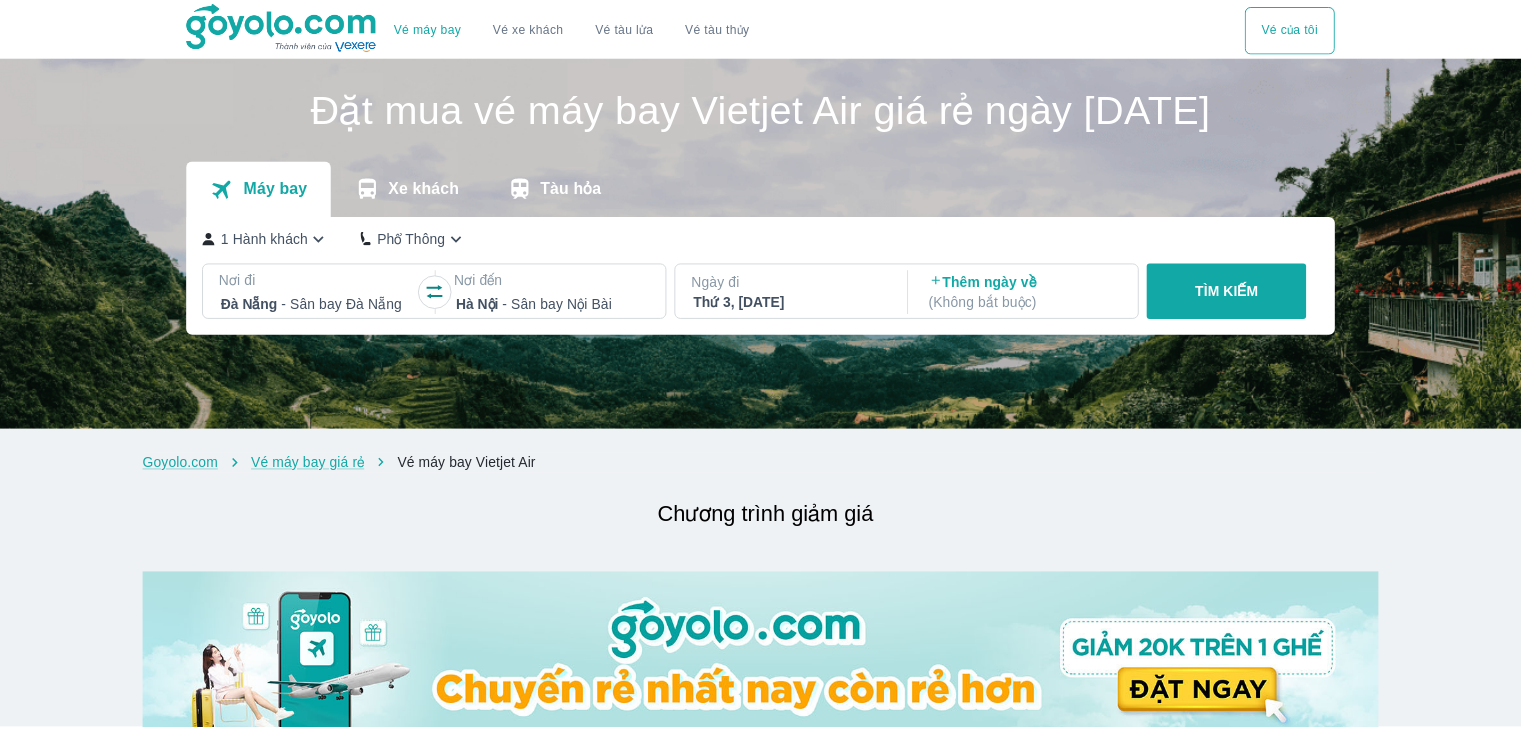 scroll, scrollTop: 0, scrollLeft: 0, axis: both 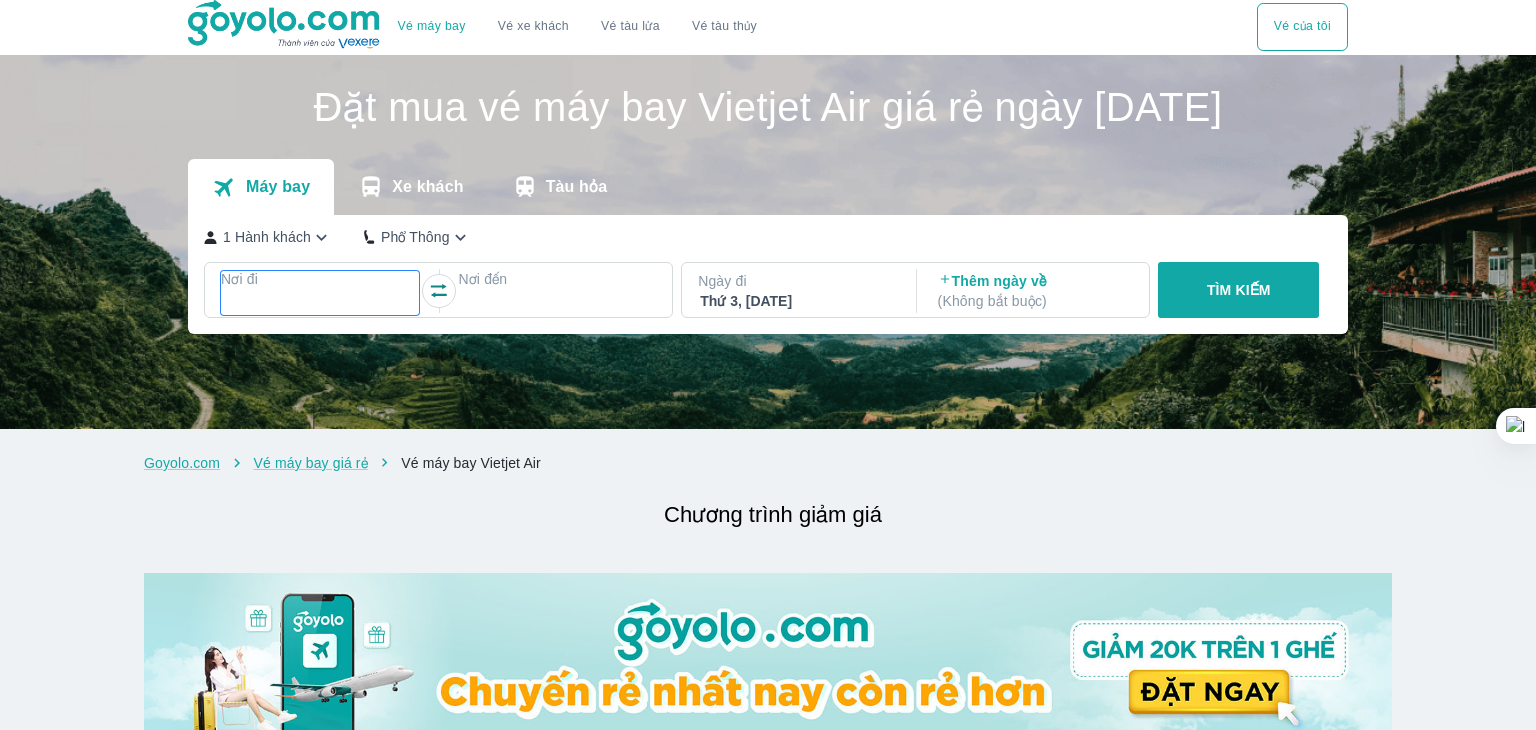 click on "Nơi đi" at bounding box center [320, 279] 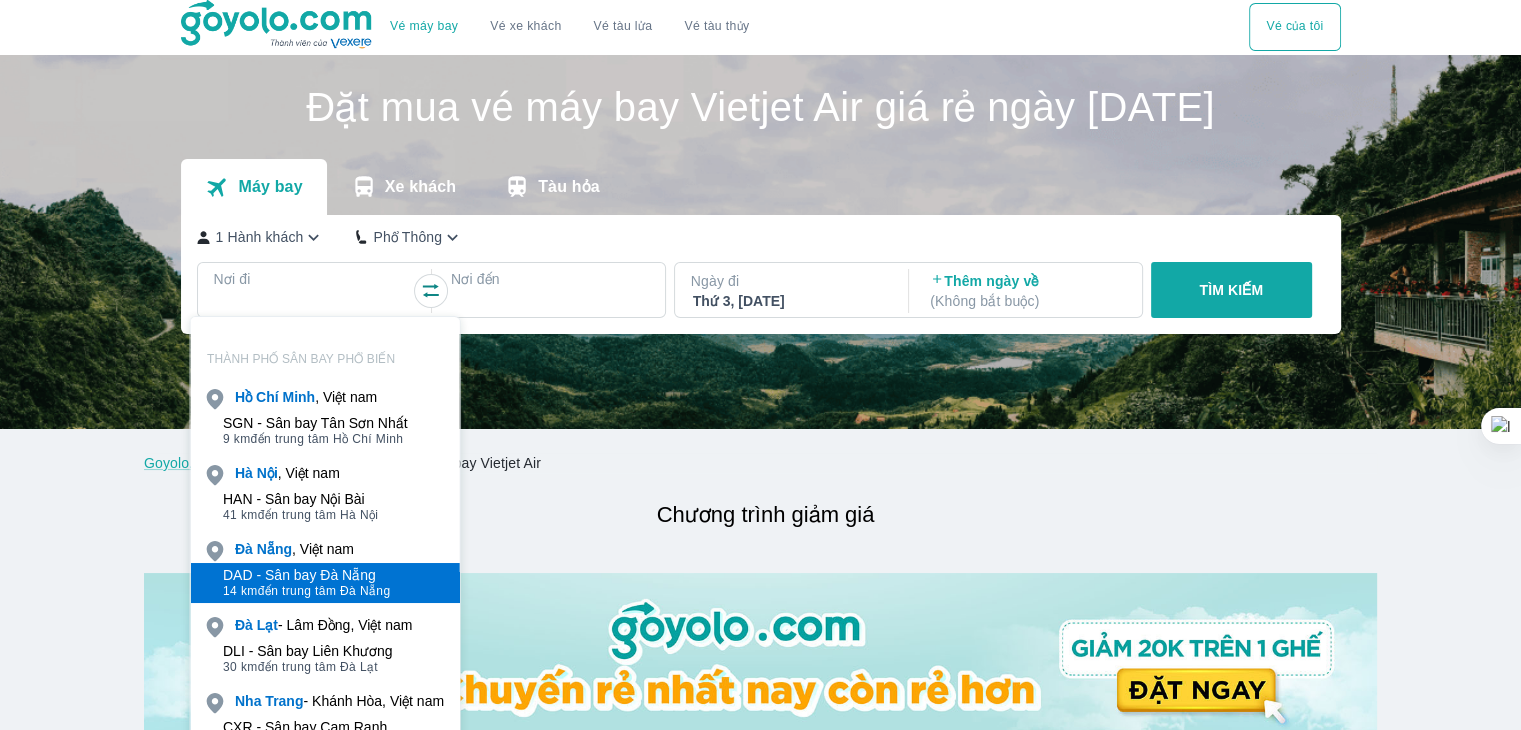click on "DAD - Sân bay Đà Nẵng" at bounding box center (306, 575) 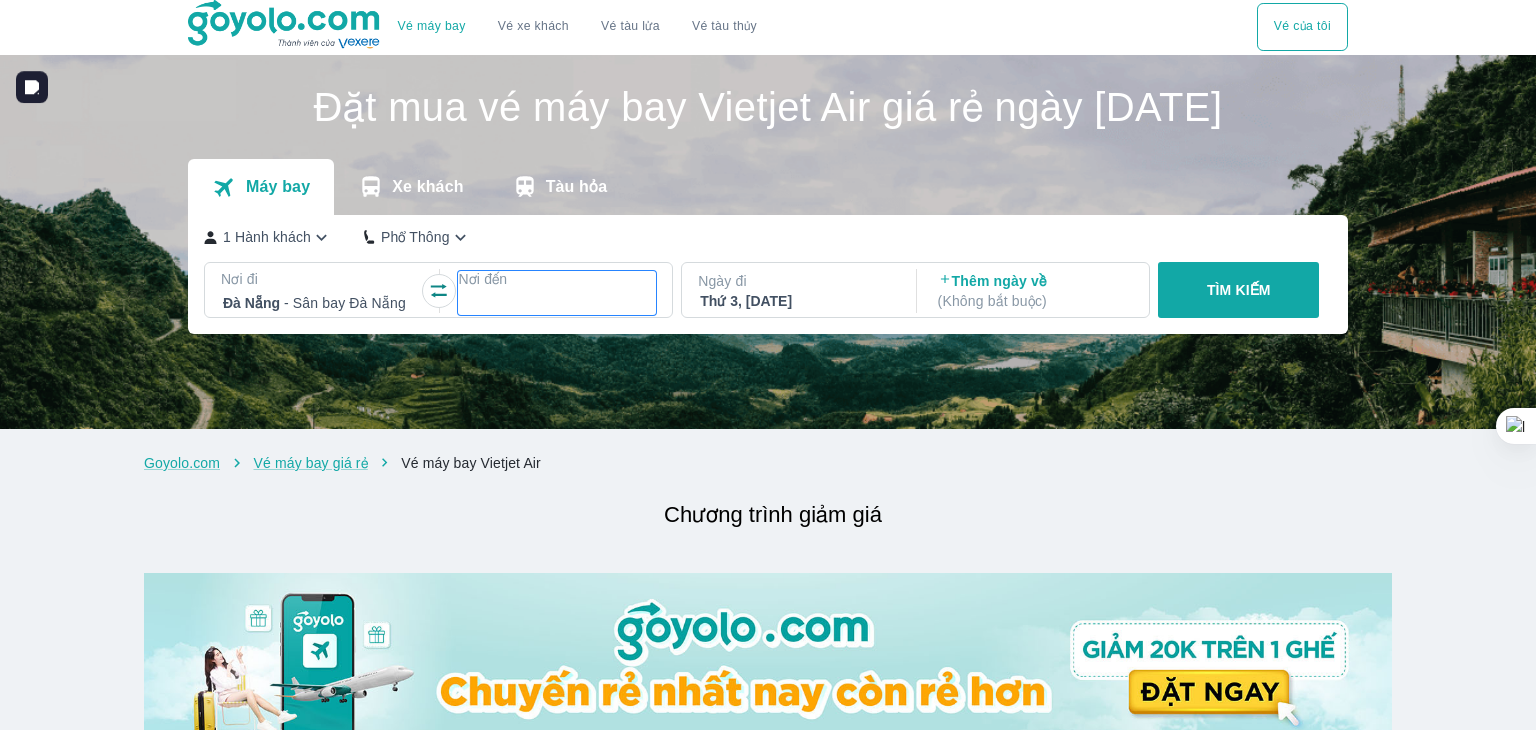 click at bounding box center (557, 303) 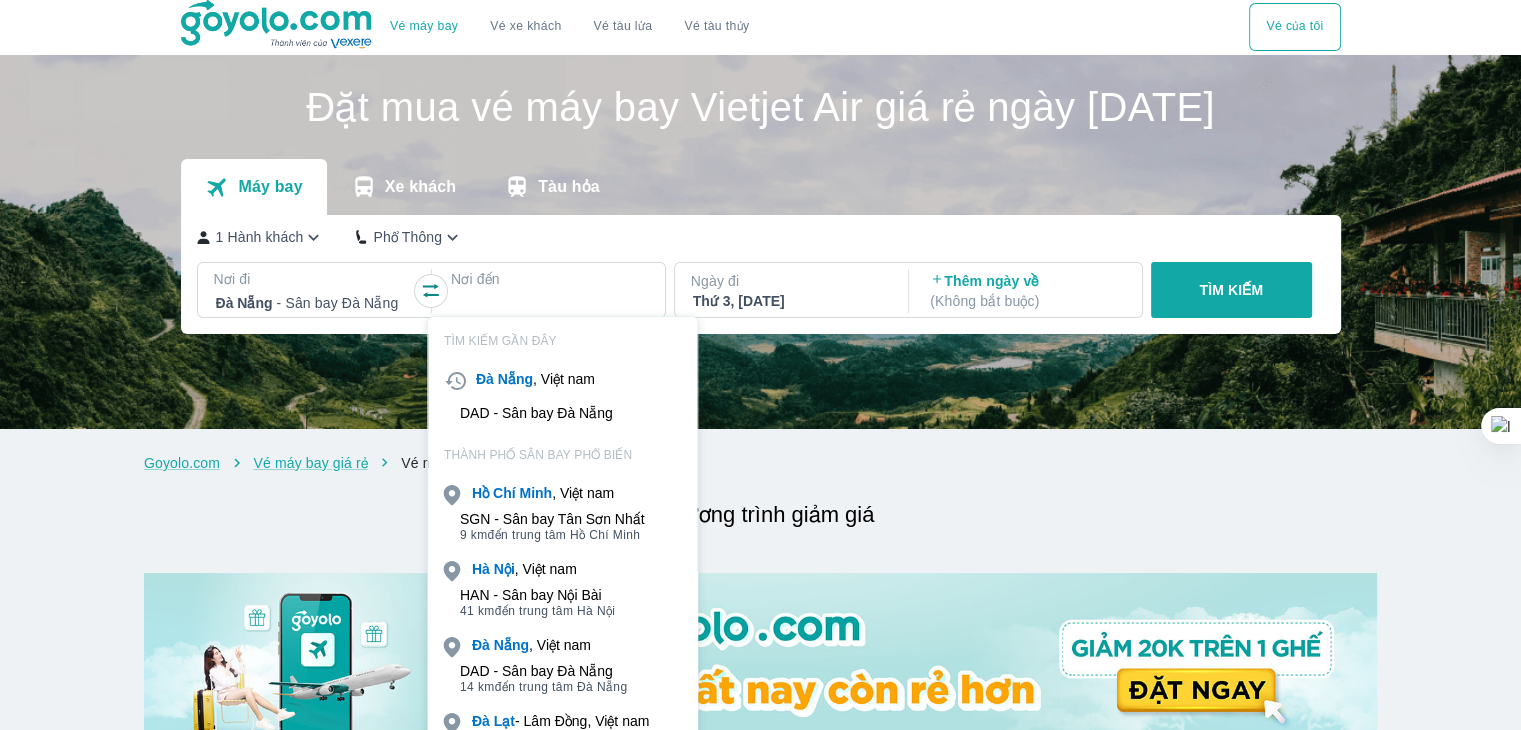 click on "HAN - Sân bay Nội Bài" at bounding box center (537, 595) 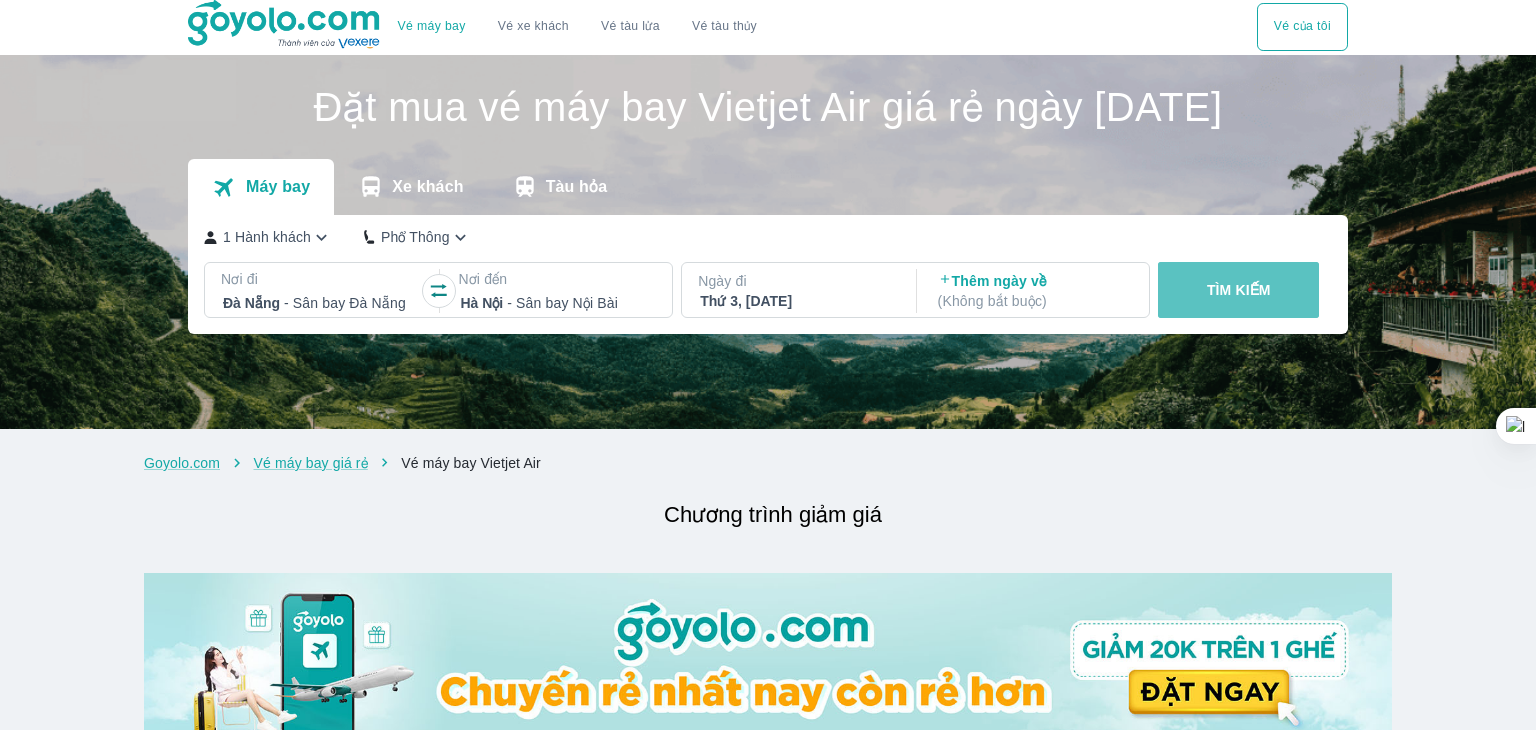 click on "TÌM KIẾM" at bounding box center (1238, 290) 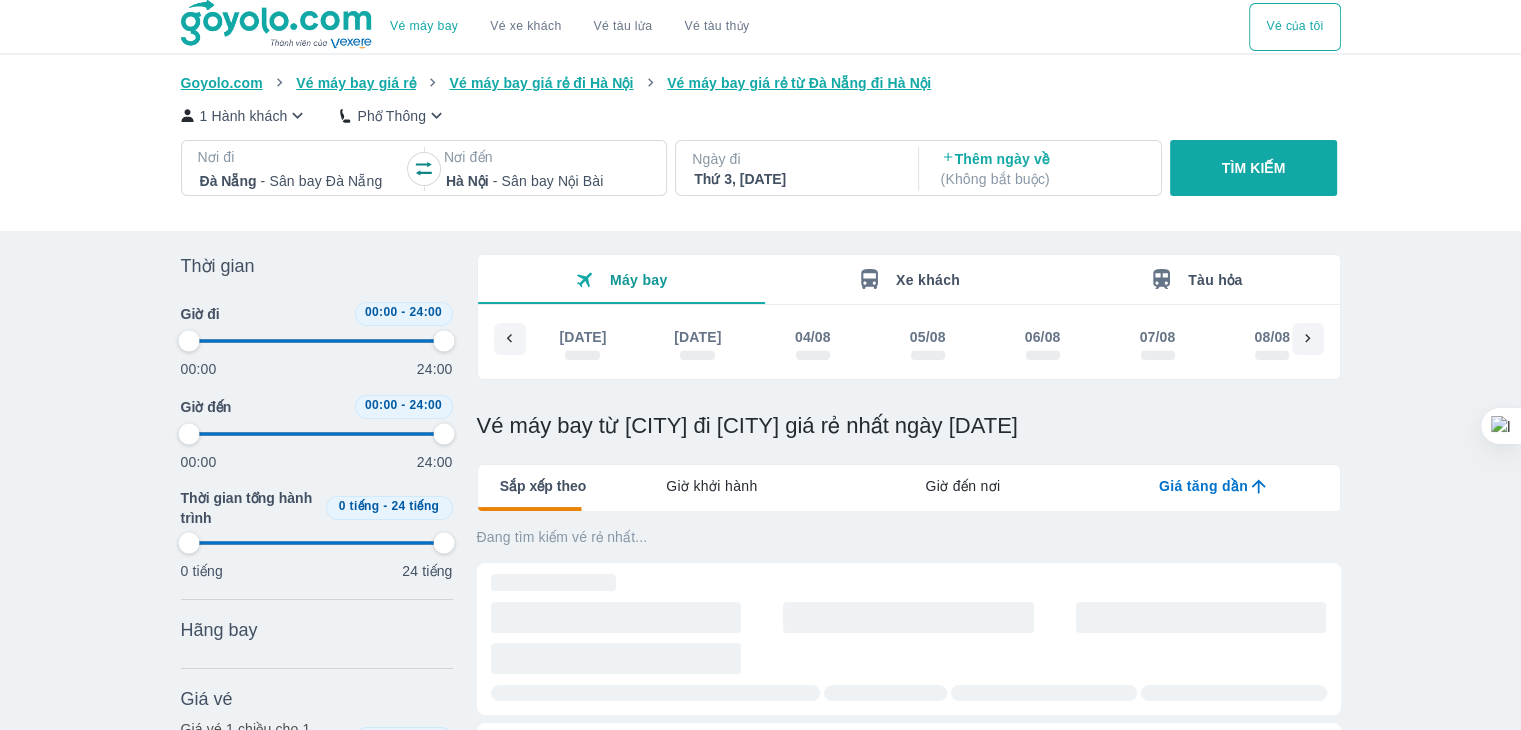 scroll, scrollTop: 0, scrollLeft: 1411, axis: horizontal 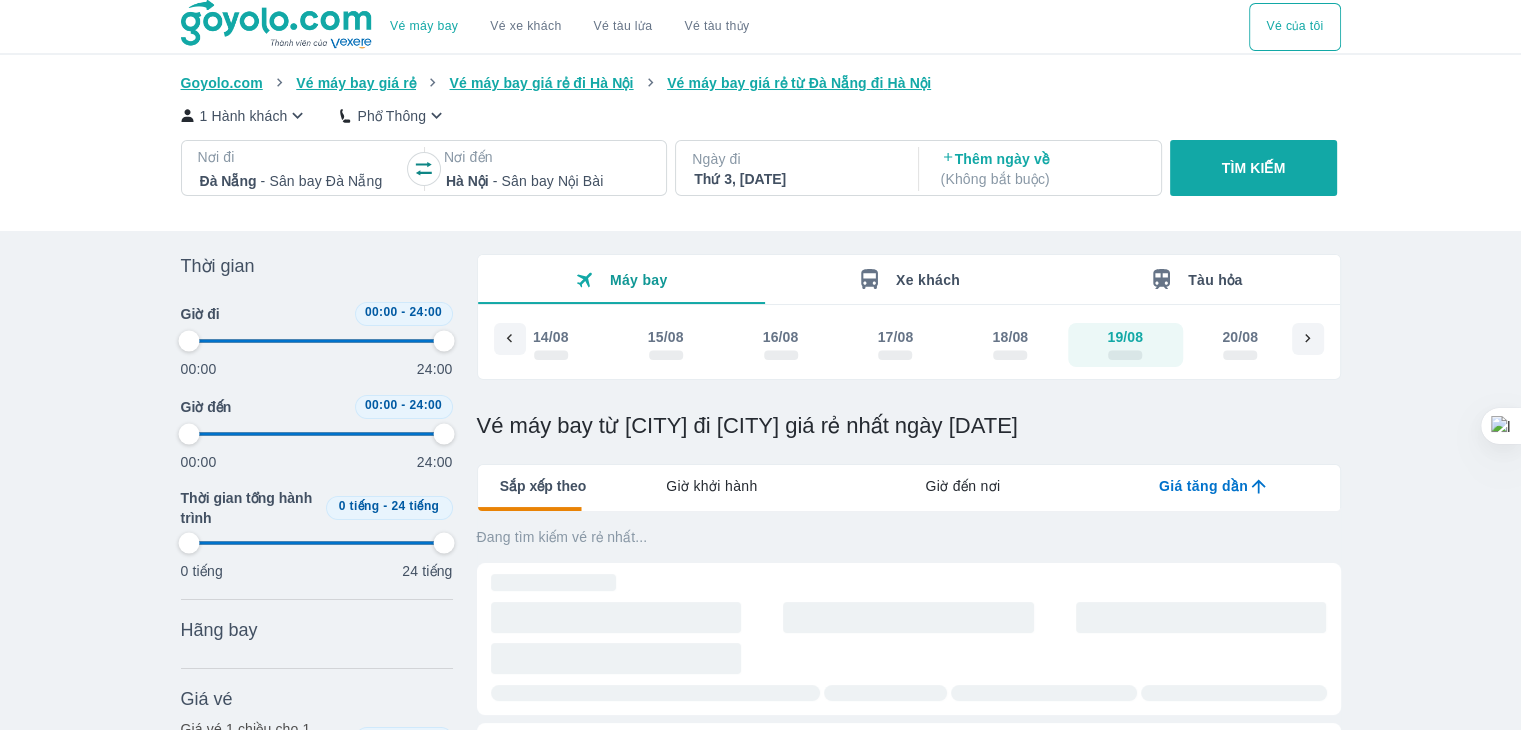 type on "97.9166666666667" 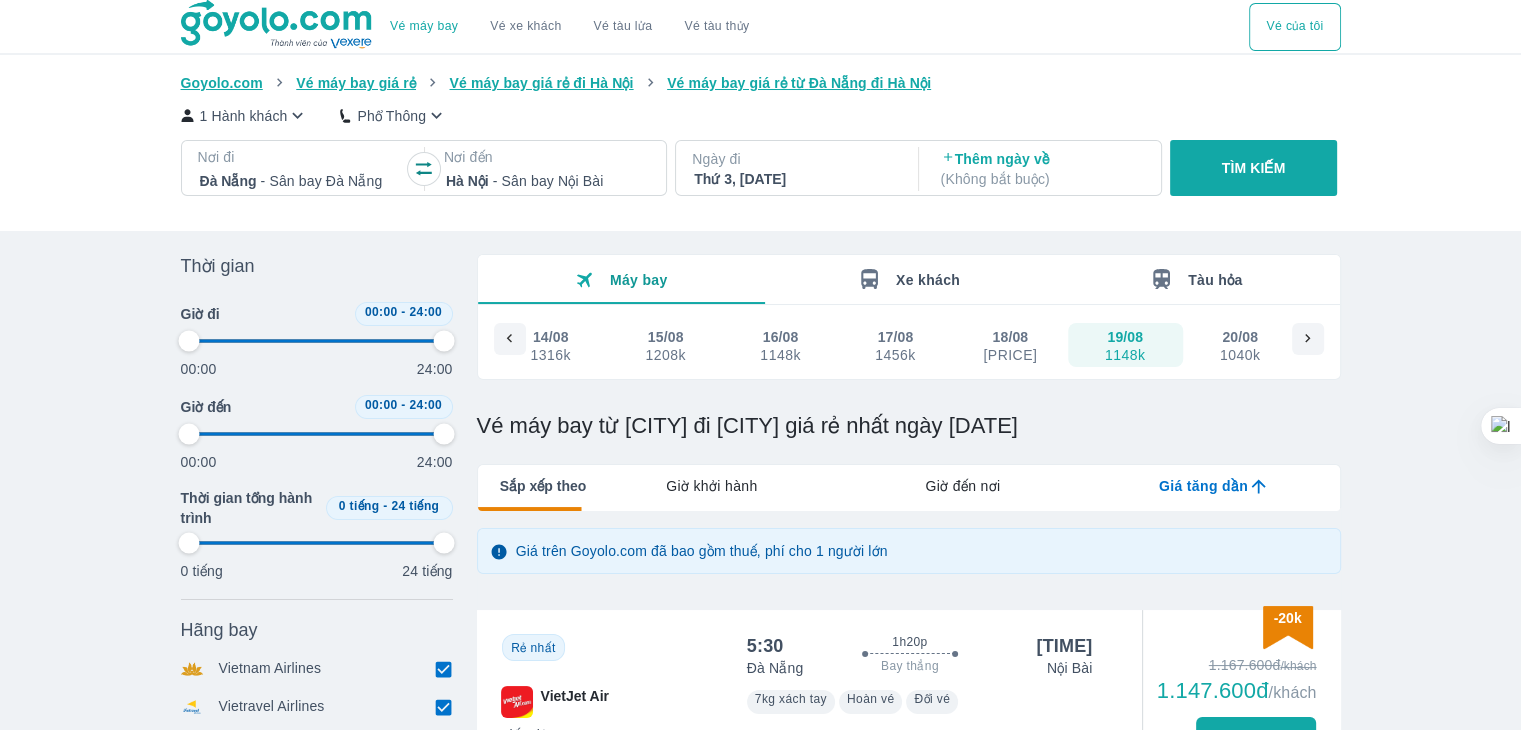type on "97.9166666666667" 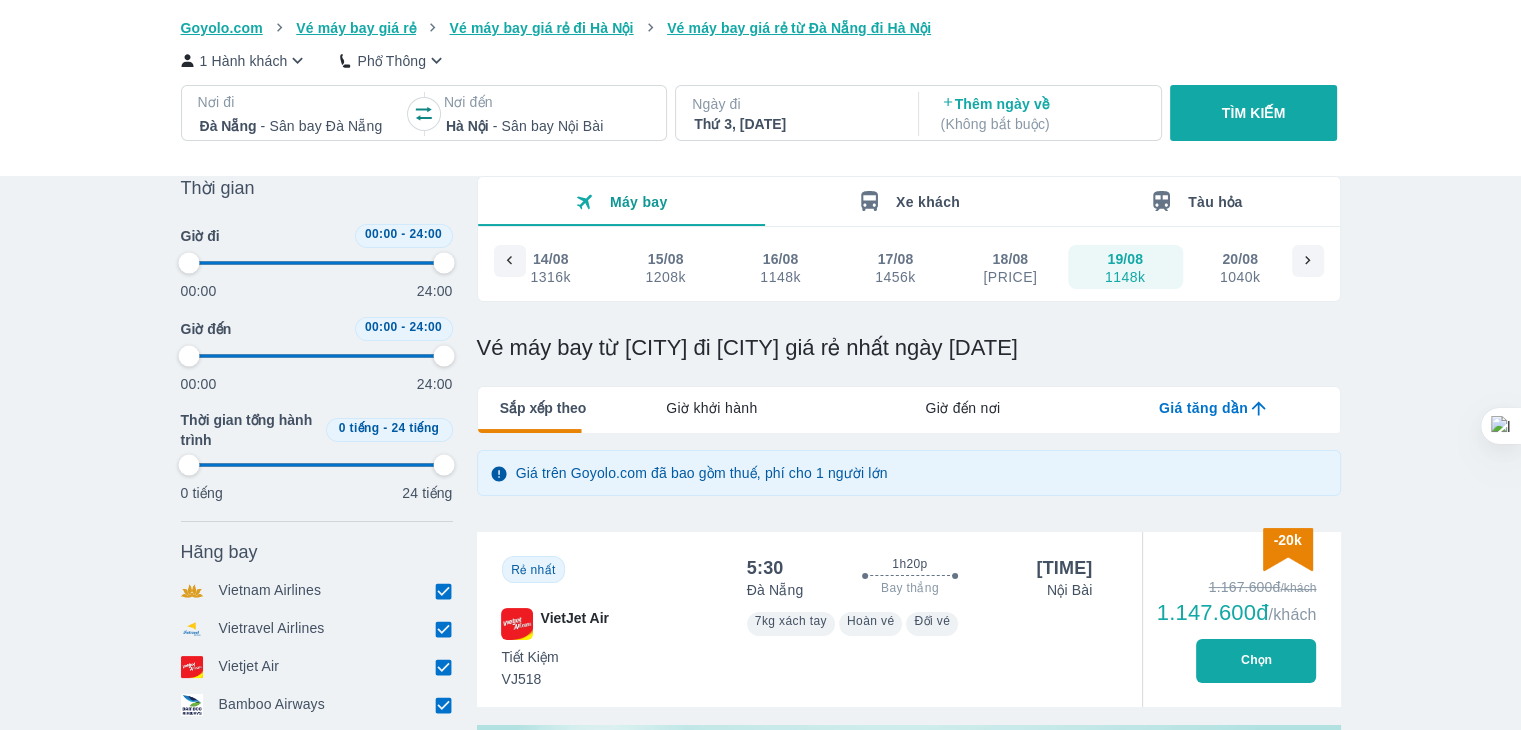 scroll, scrollTop: 79, scrollLeft: 0, axis: vertical 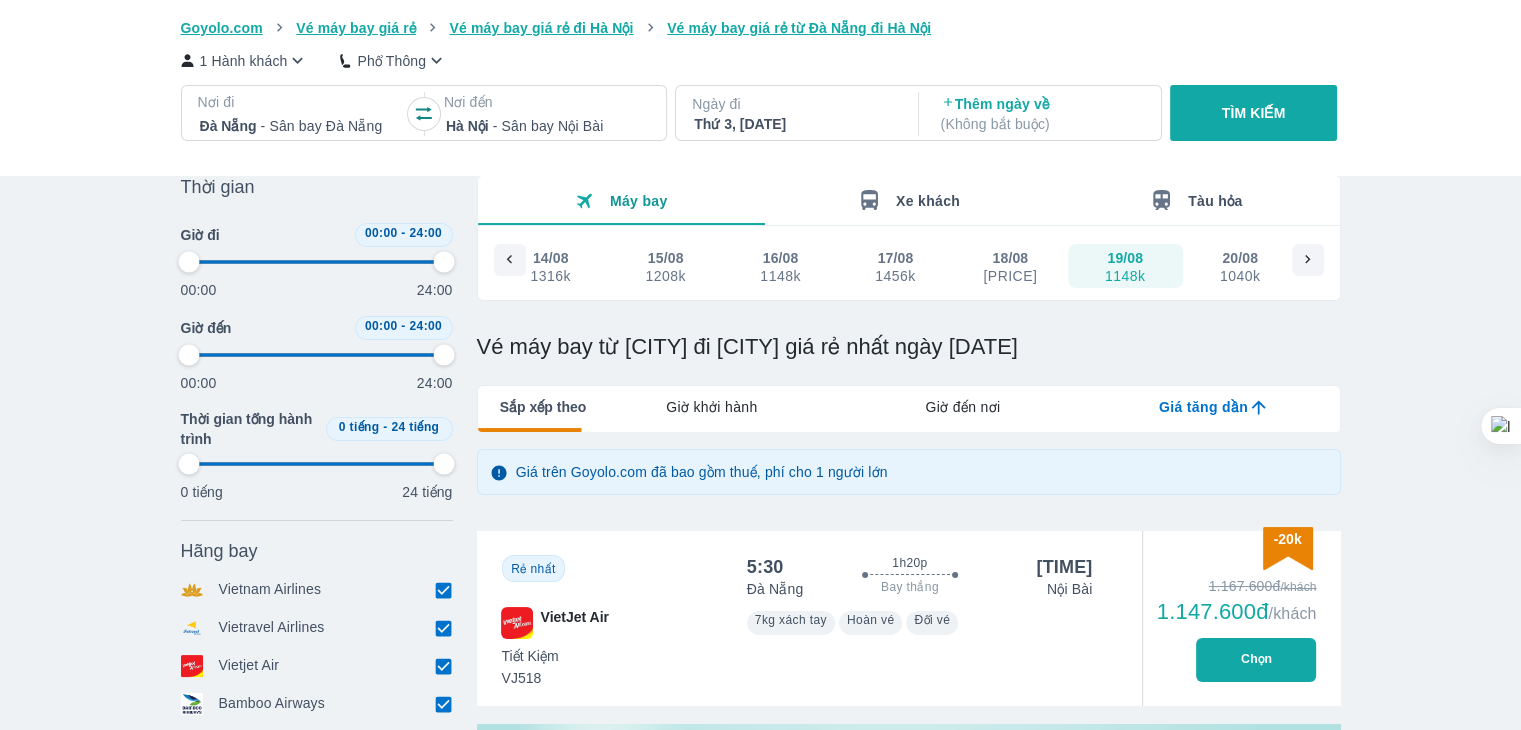 type on "97.9166666666667" 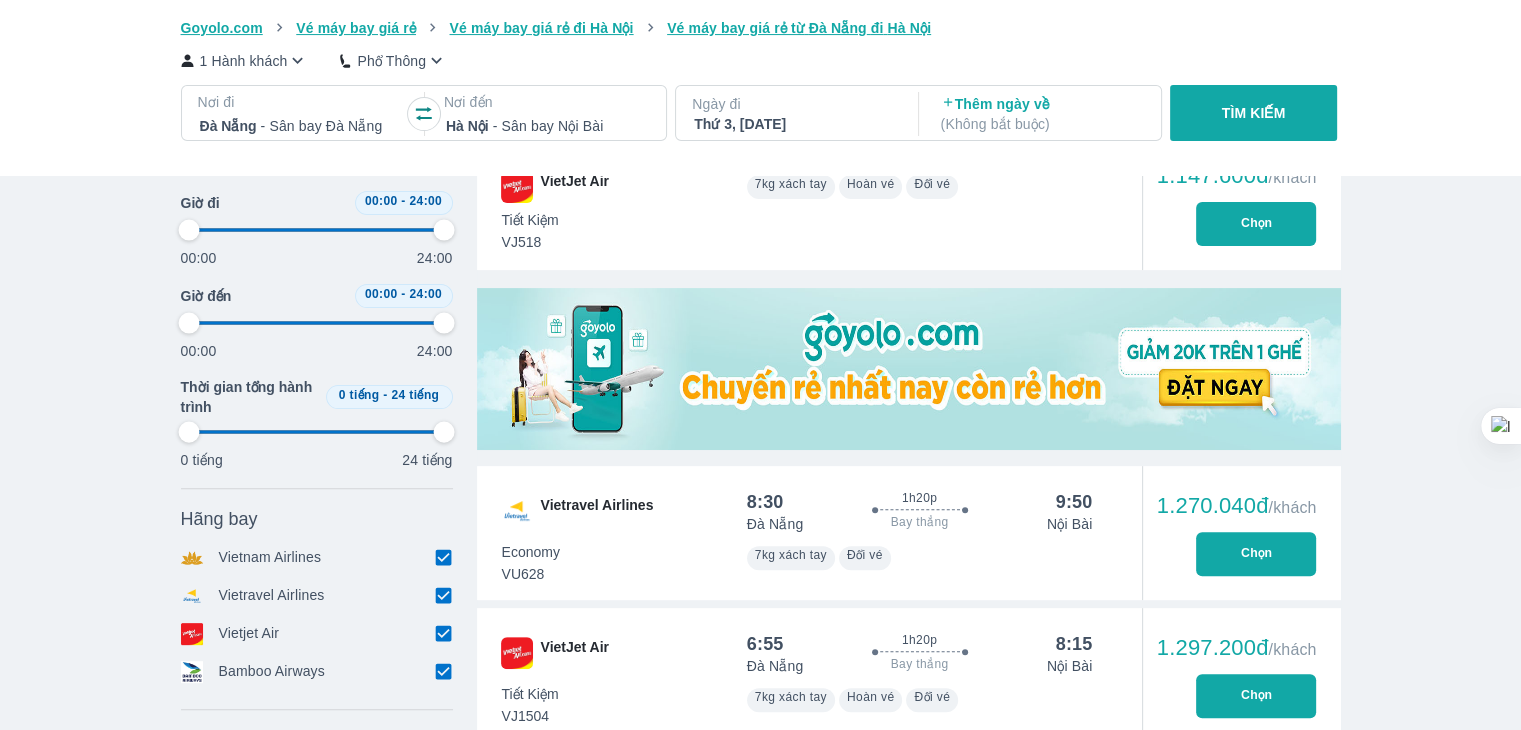 type on "97.9166666666667" 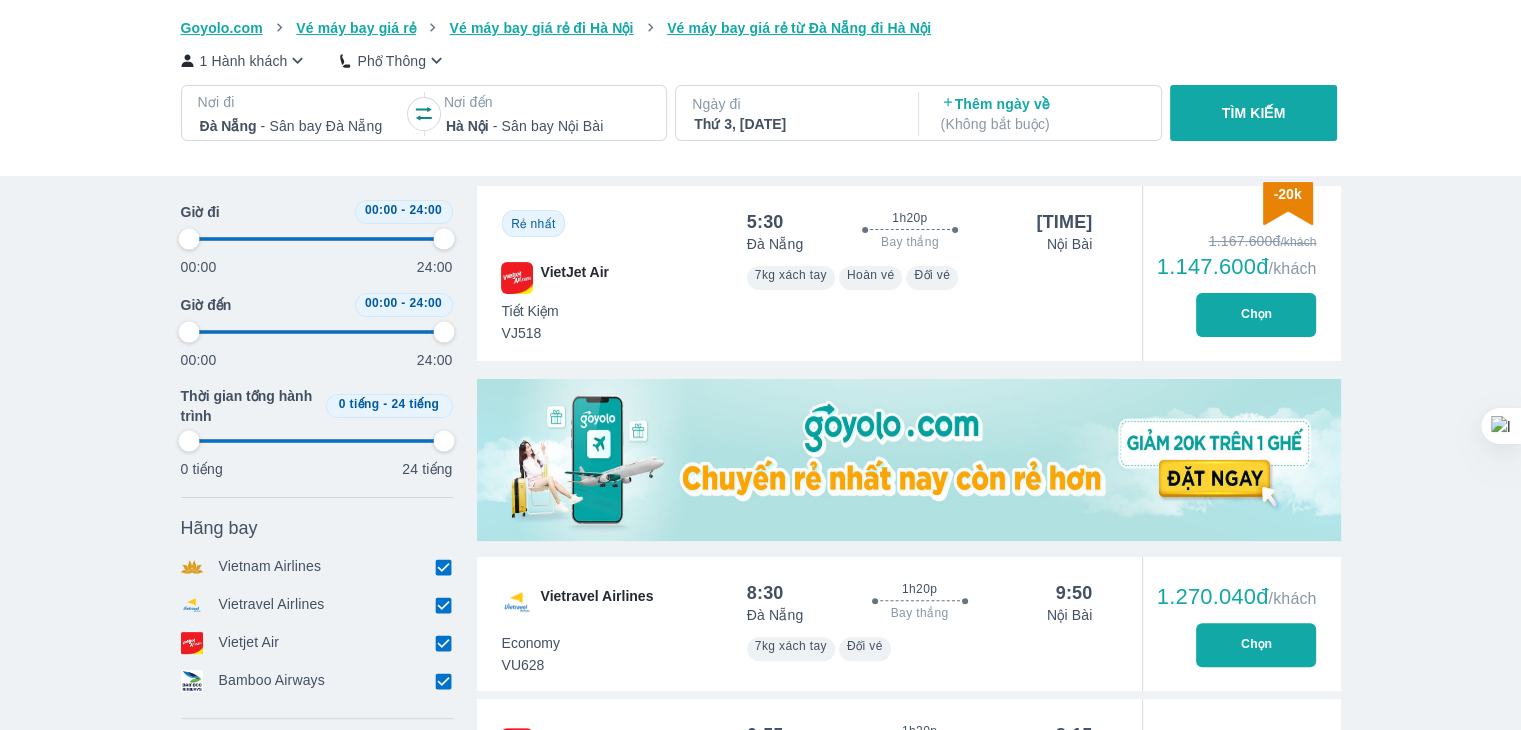 type on "97.9166666666667" 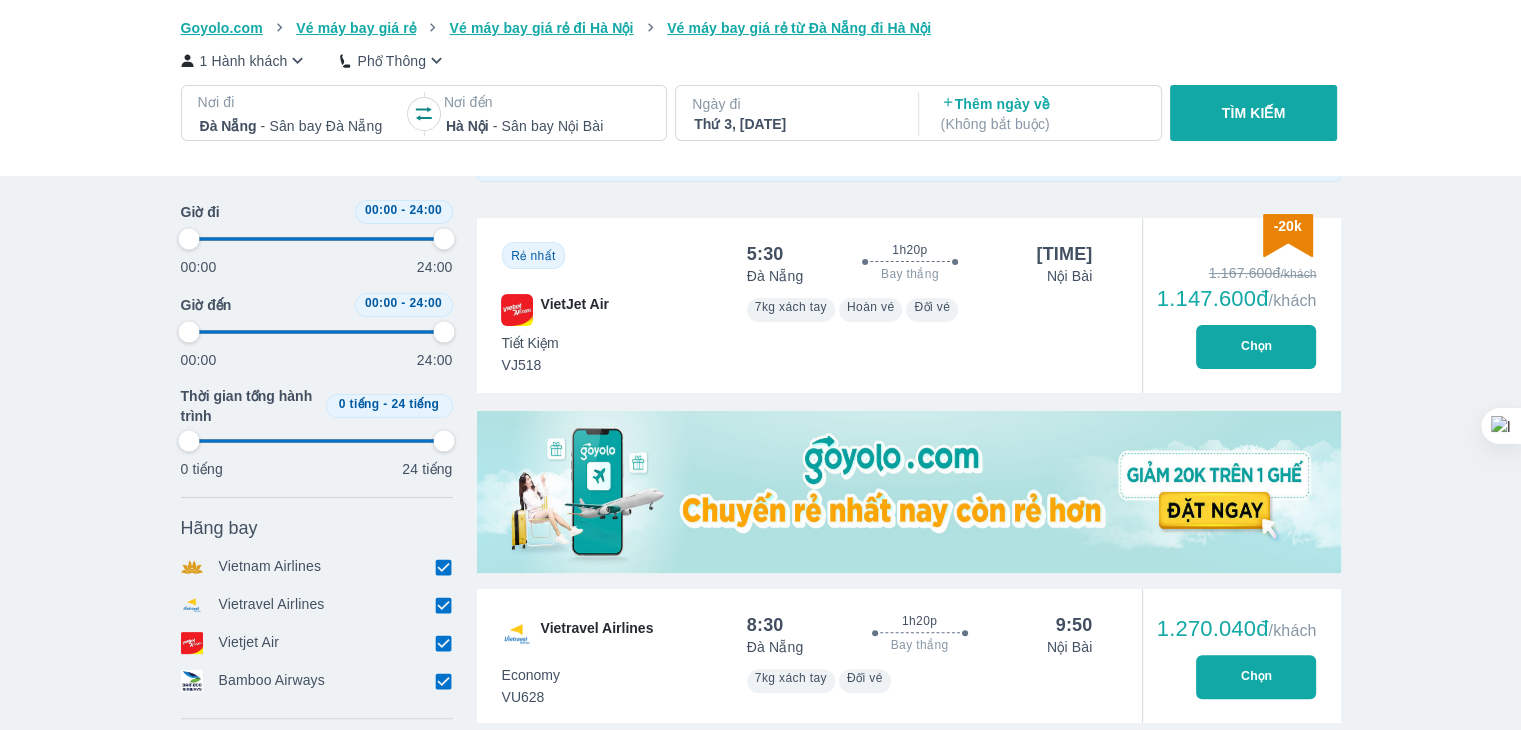 type on "97.9166666666667" 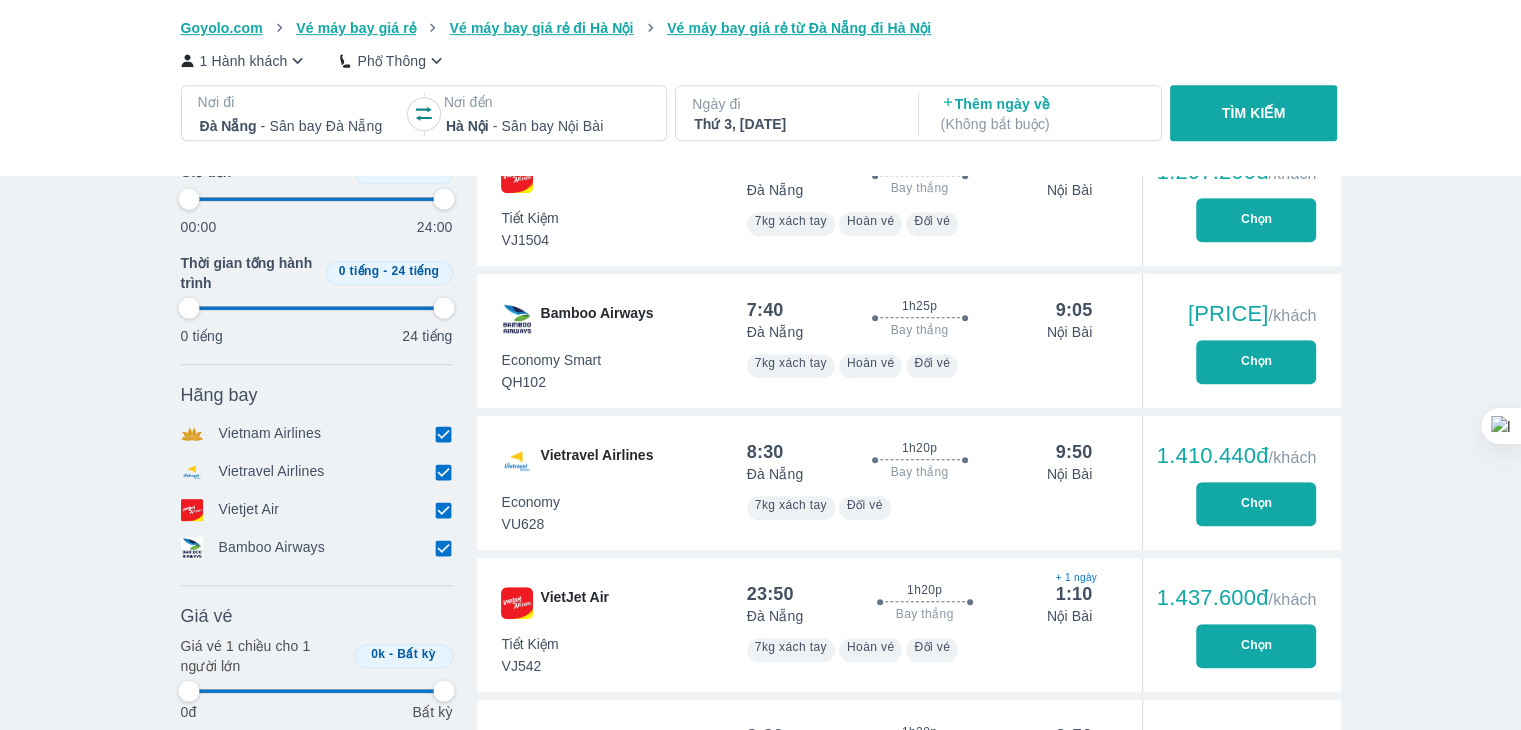 type on "97.9166666666667" 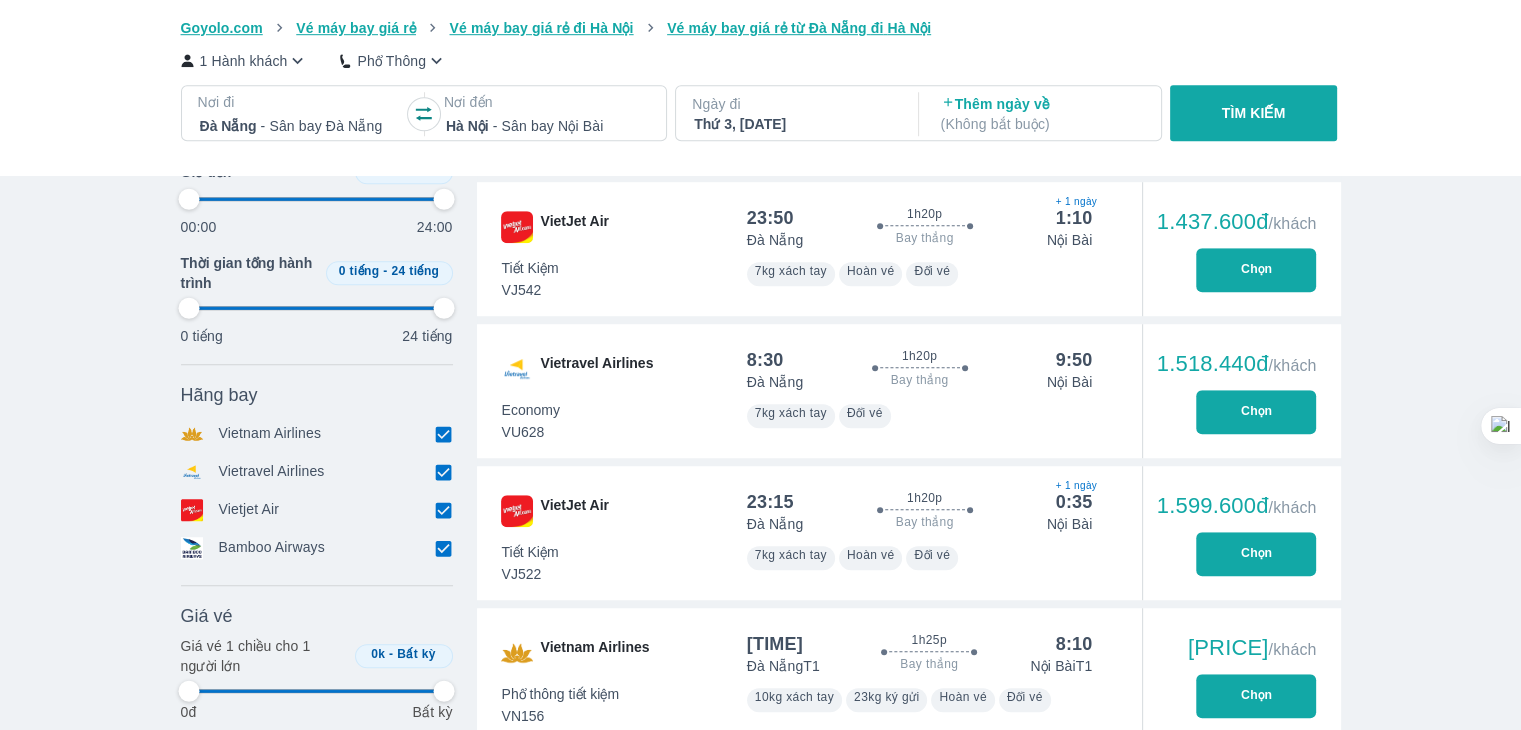 type on "97.9166666666667" 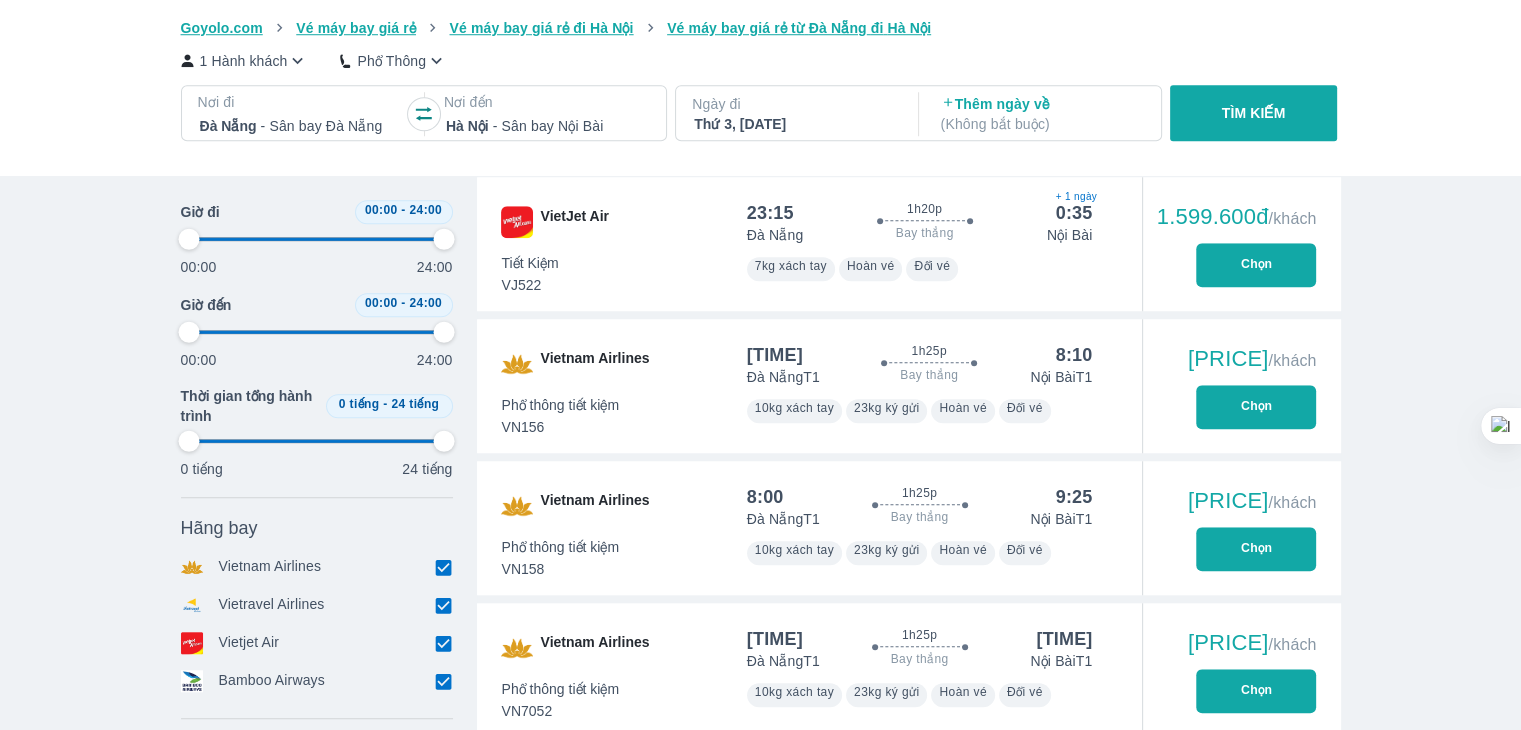 type on "97.9166666666667" 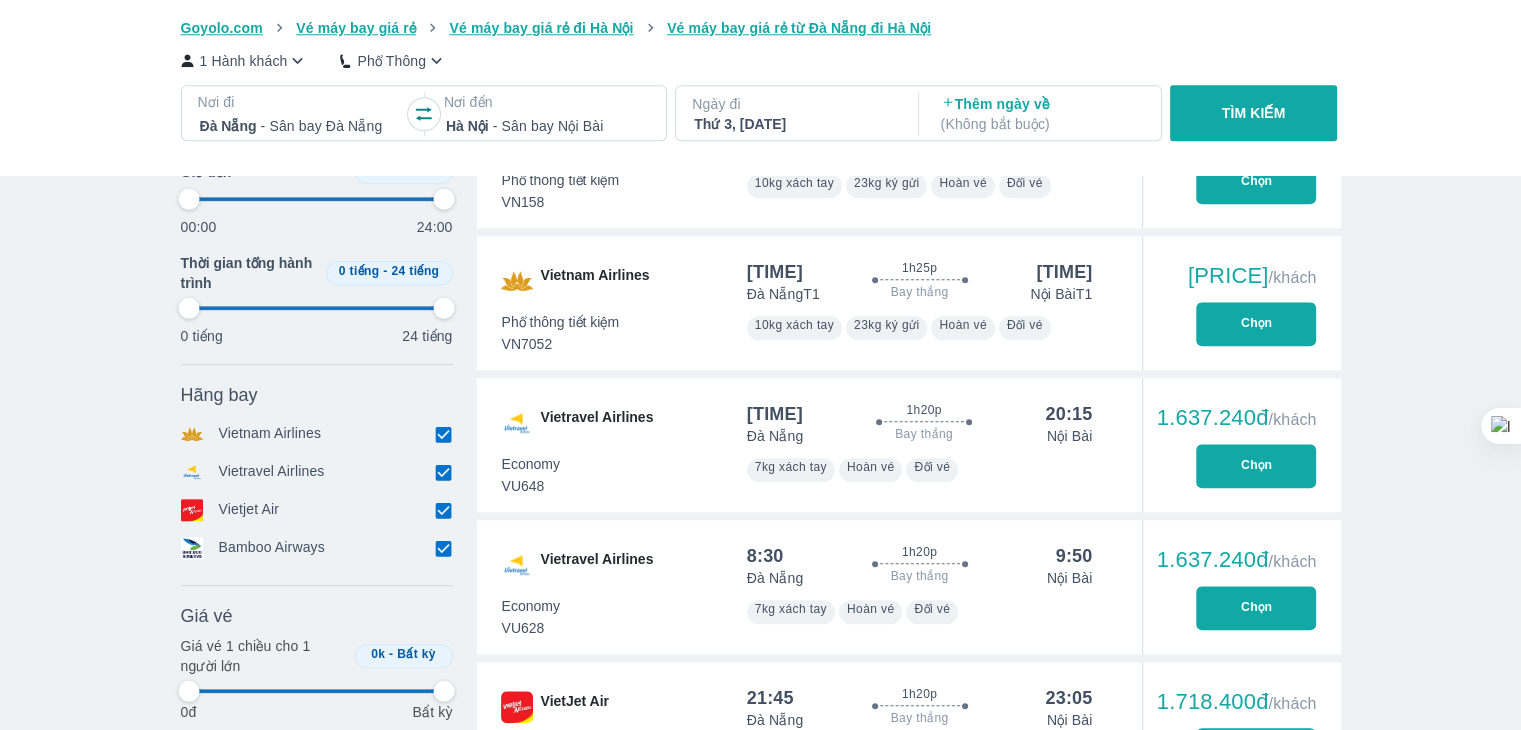 scroll, scrollTop: 2026, scrollLeft: 0, axis: vertical 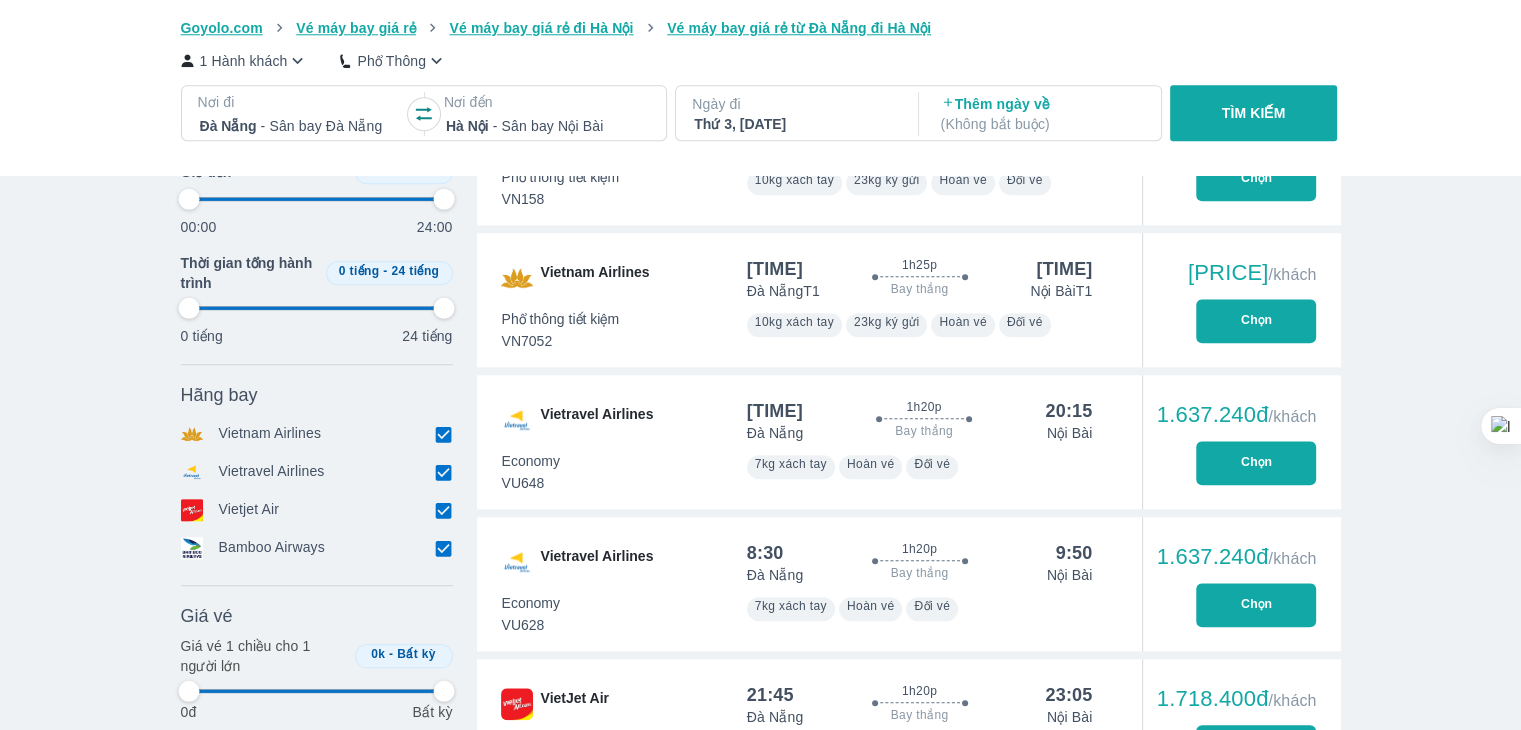 type on "97.9166666666667" 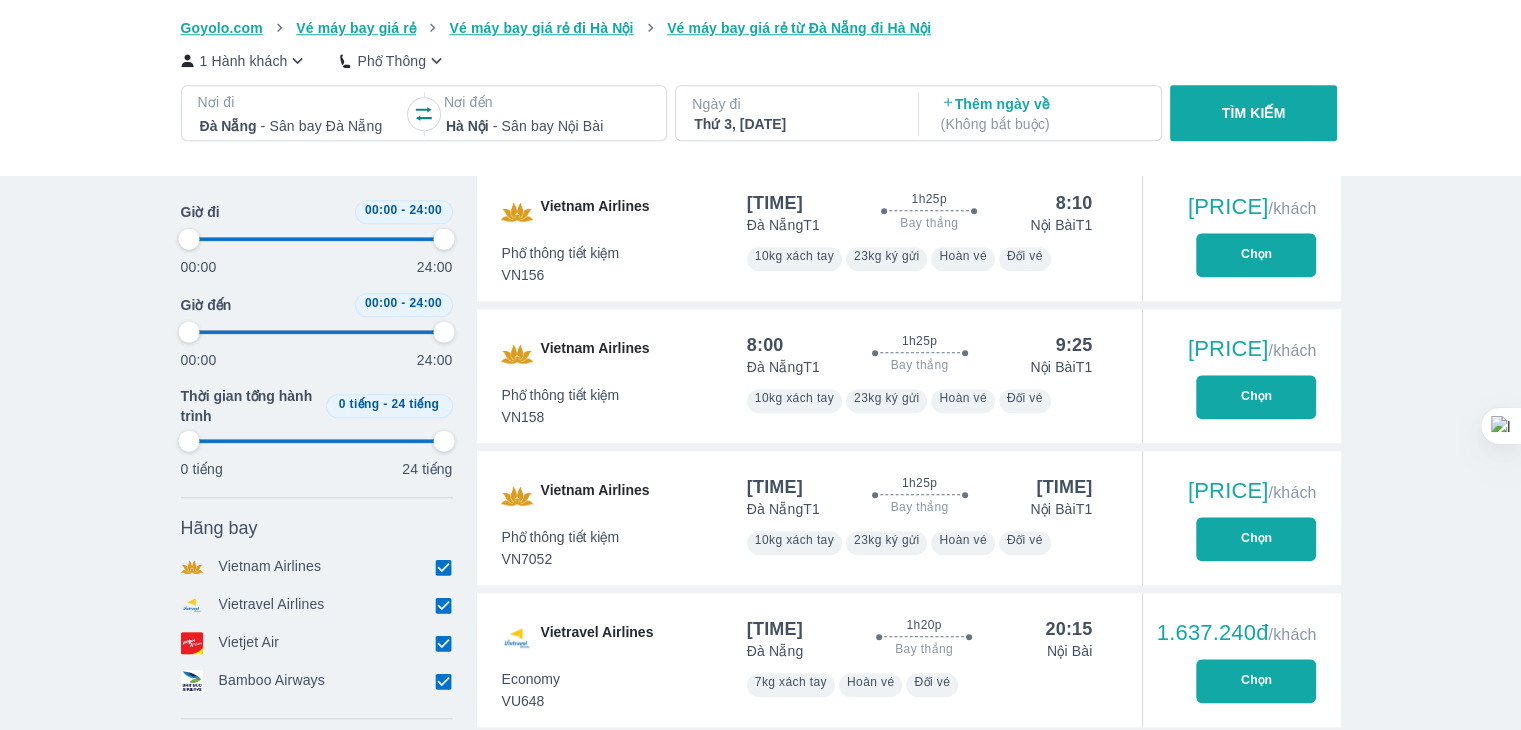 scroll, scrollTop: 1804, scrollLeft: 0, axis: vertical 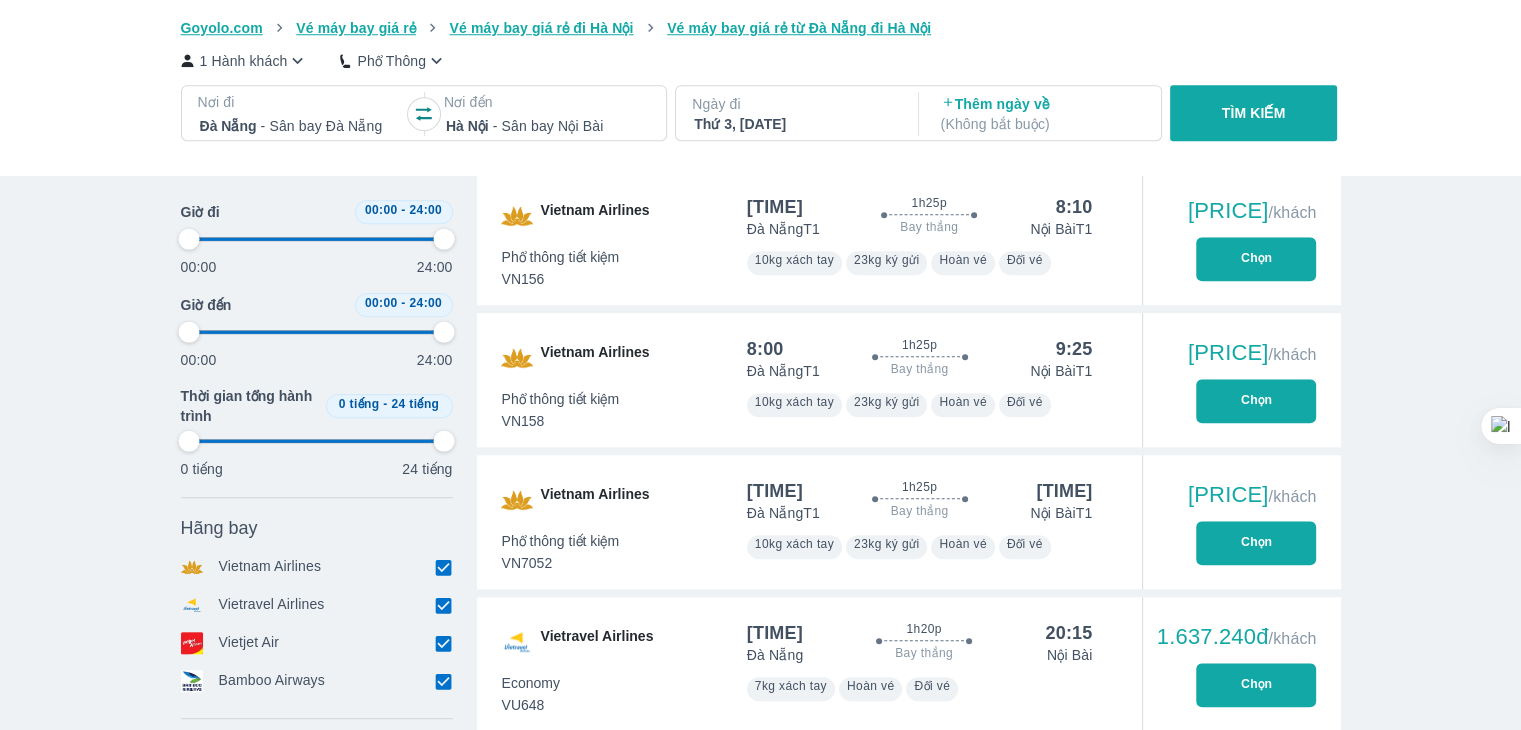 type on "97.9166666666667" 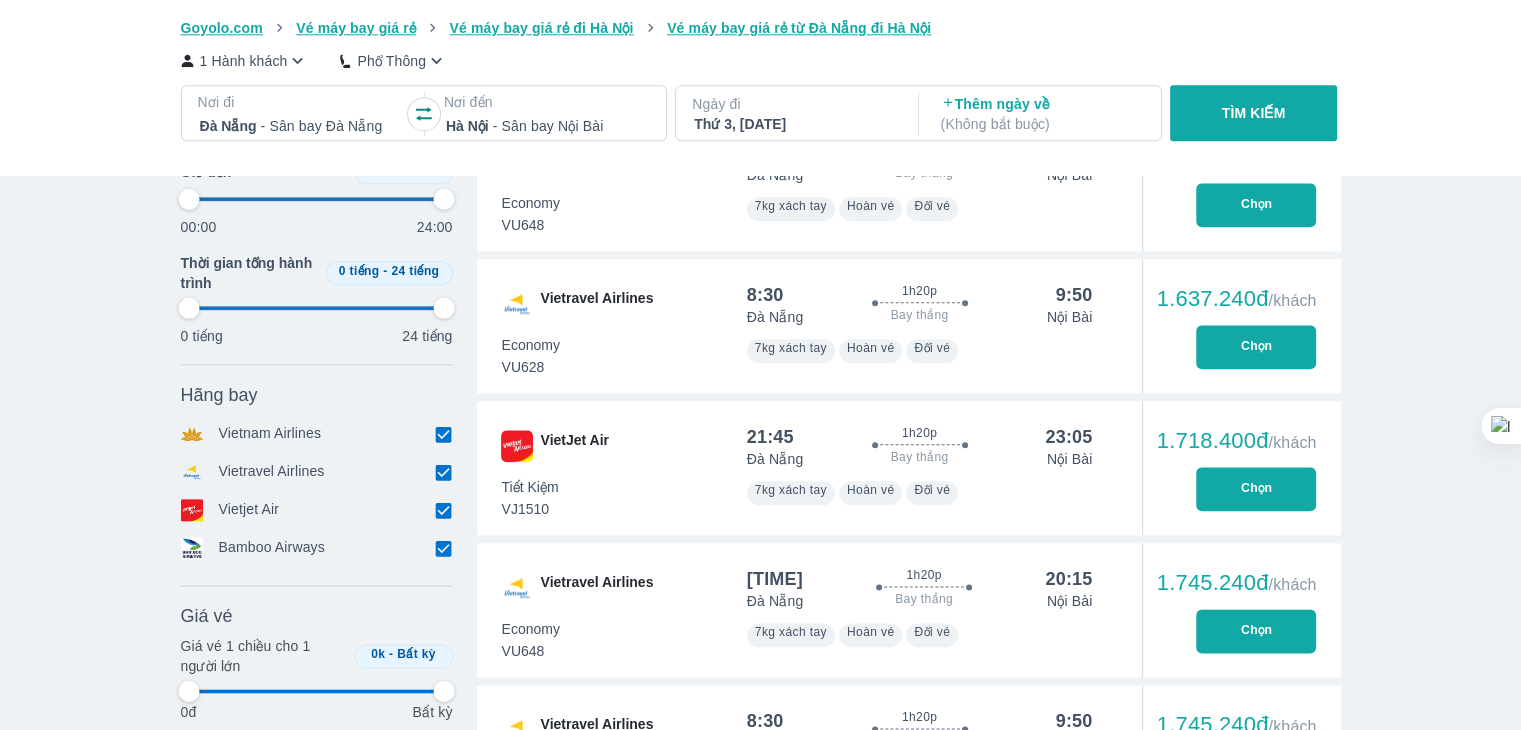scroll, scrollTop: 2286, scrollLeft: 0, axis: vertical 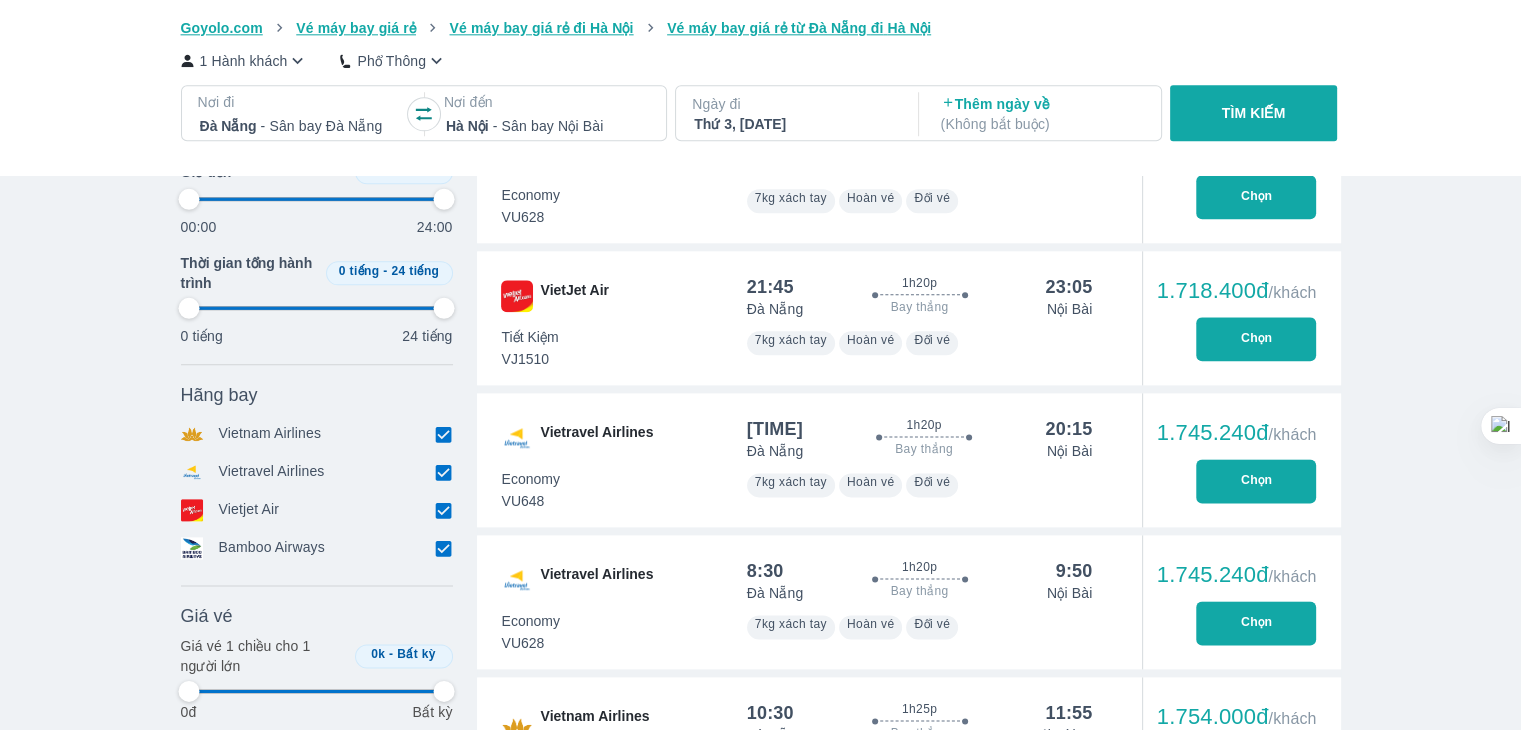 type on "97.9166666666667" 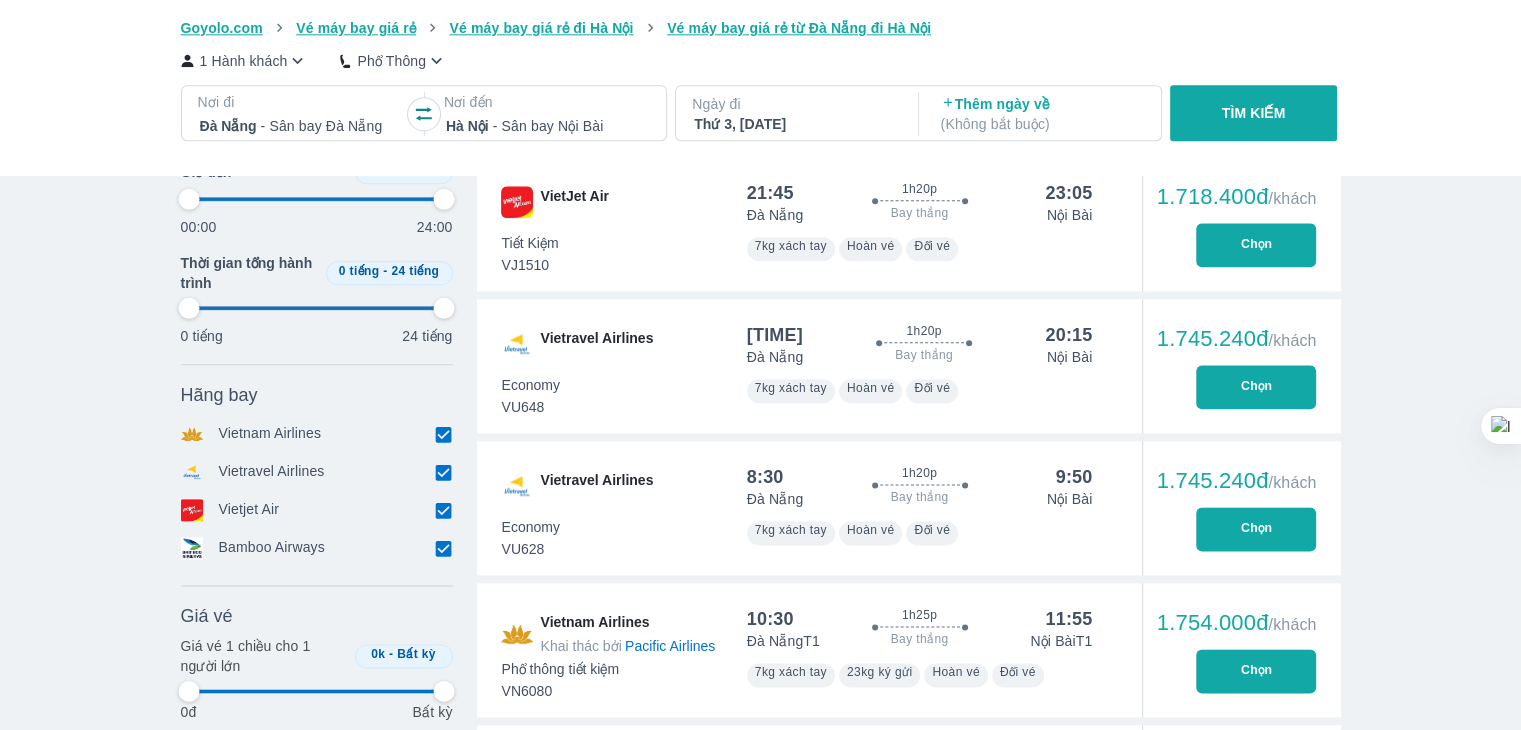 type on "97.9166666666667" 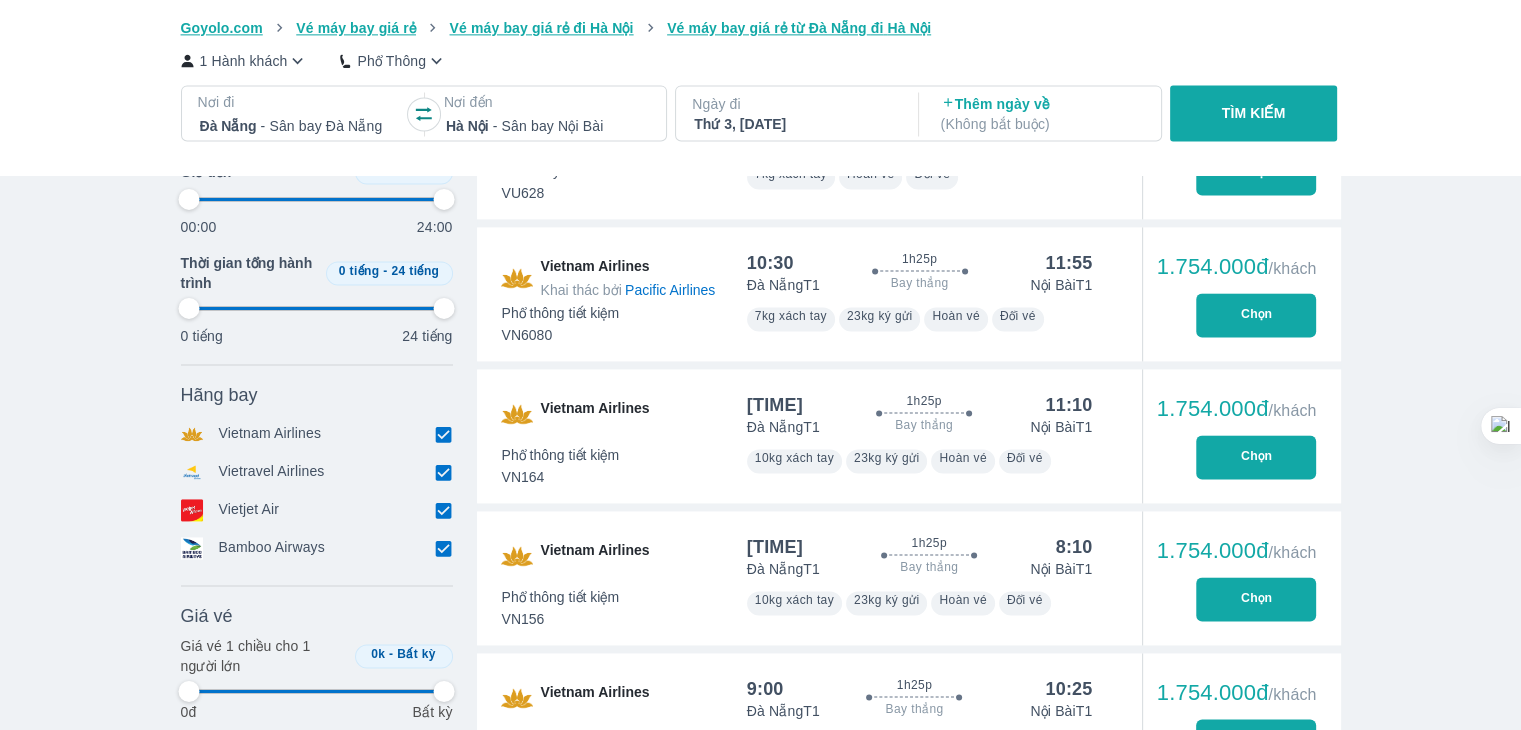 type on "97.9166666666667" 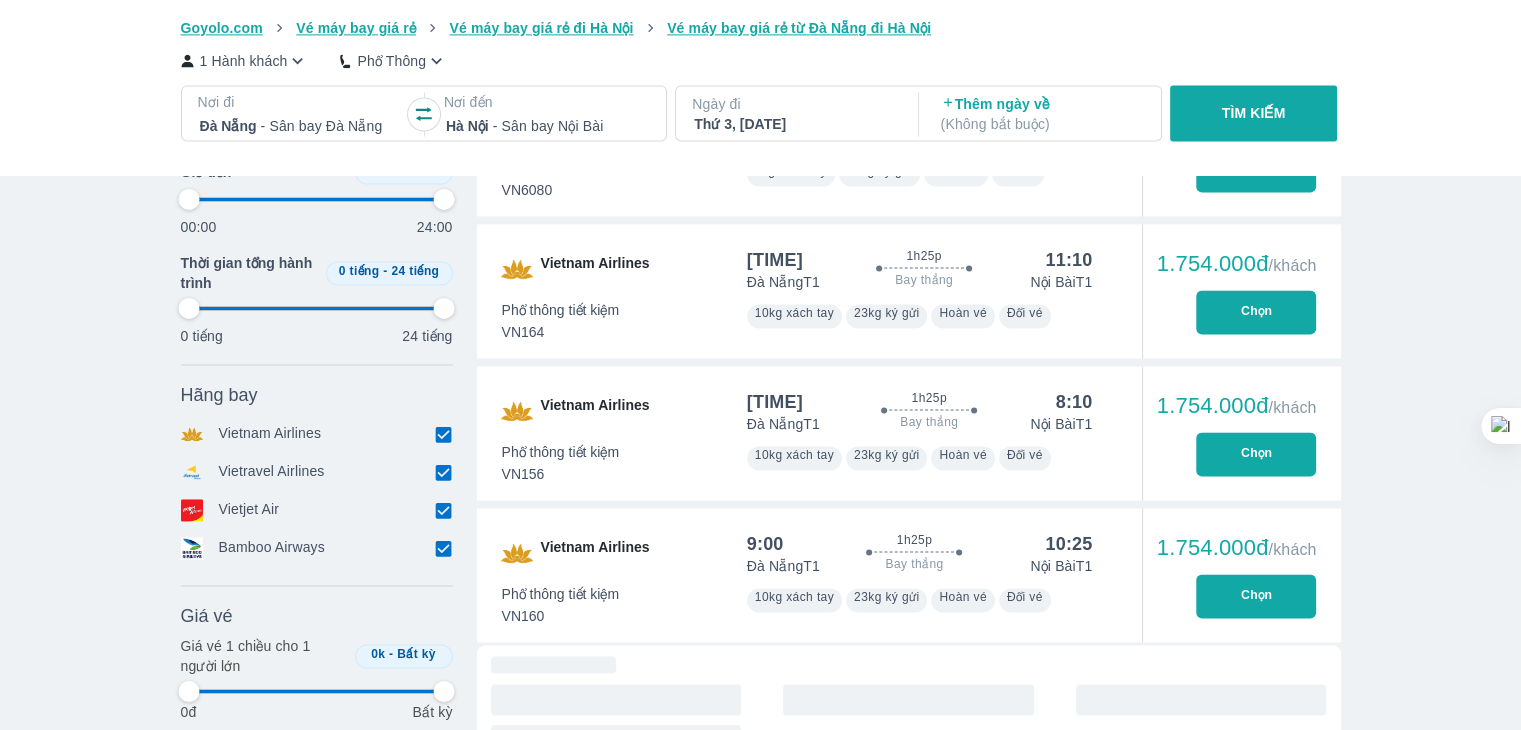 type on "97.9166666666667" 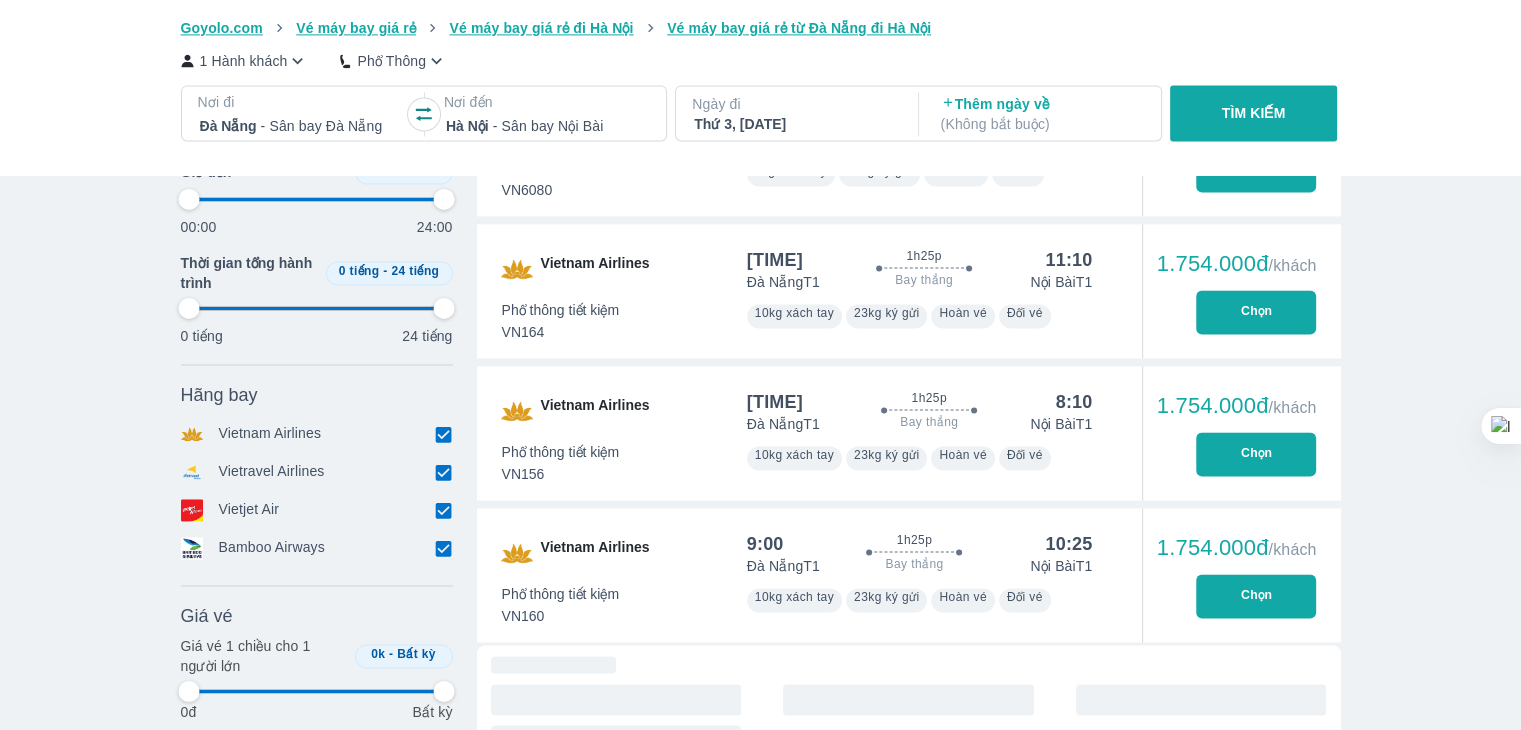 type on "97.9166666666667" 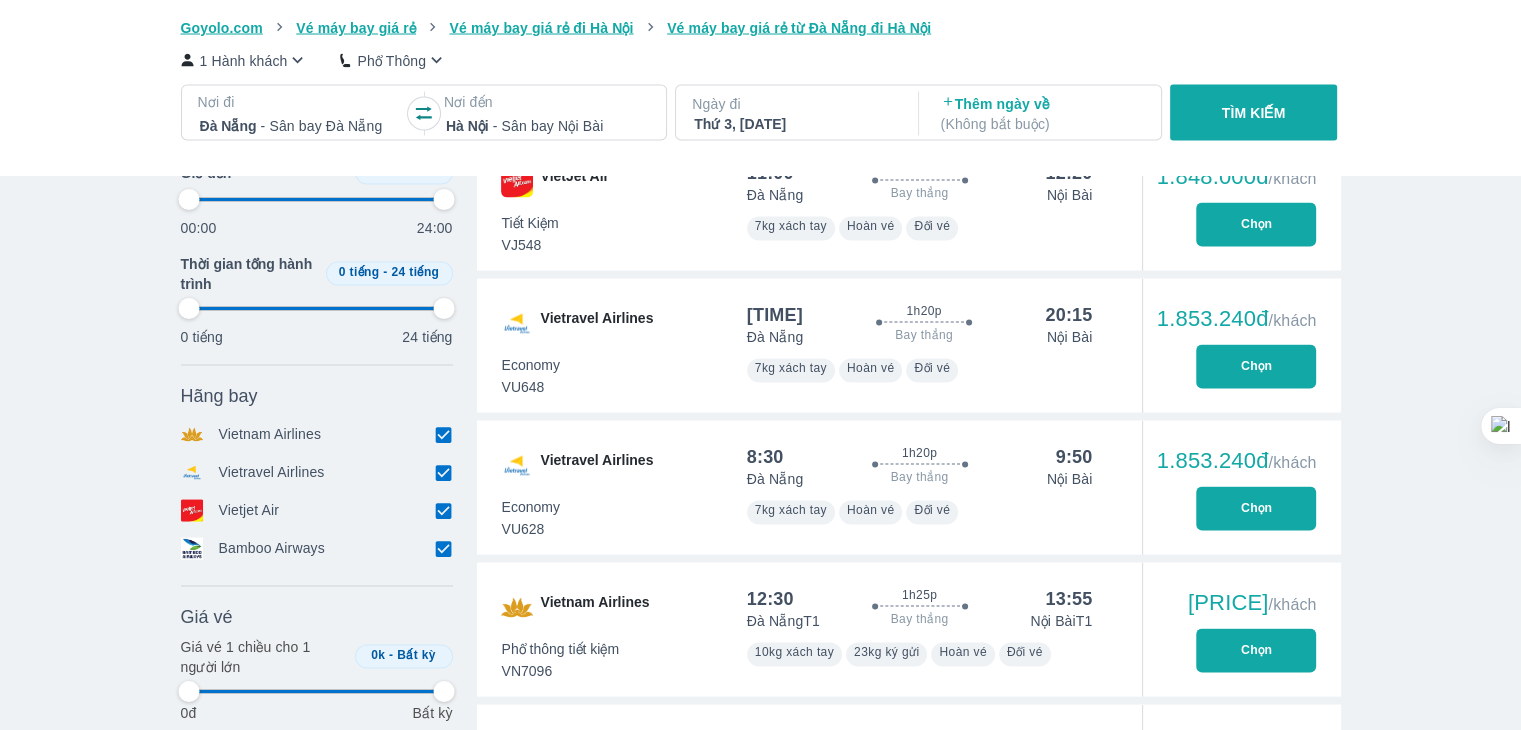 type on "97.9166666666667" 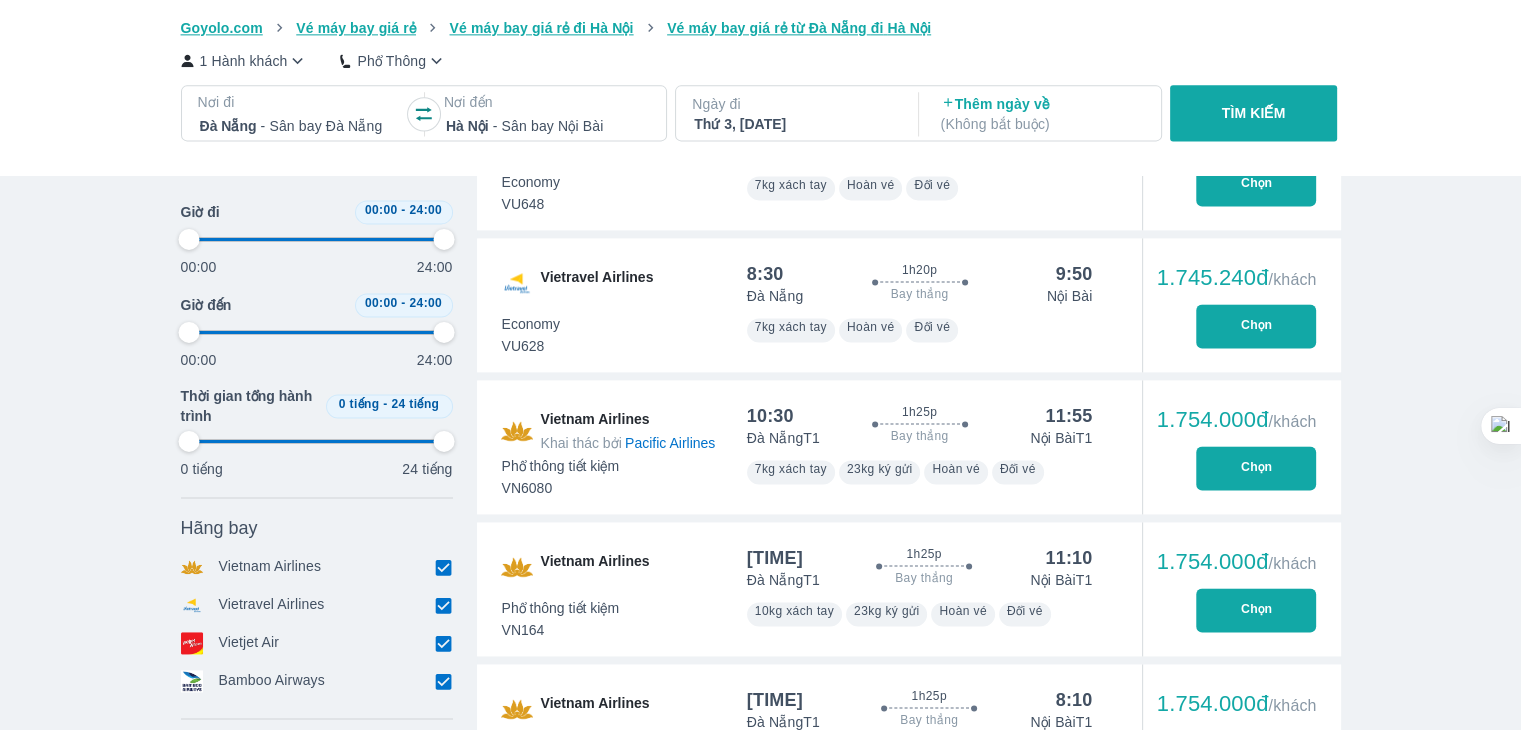 type on "97.9166666666667" 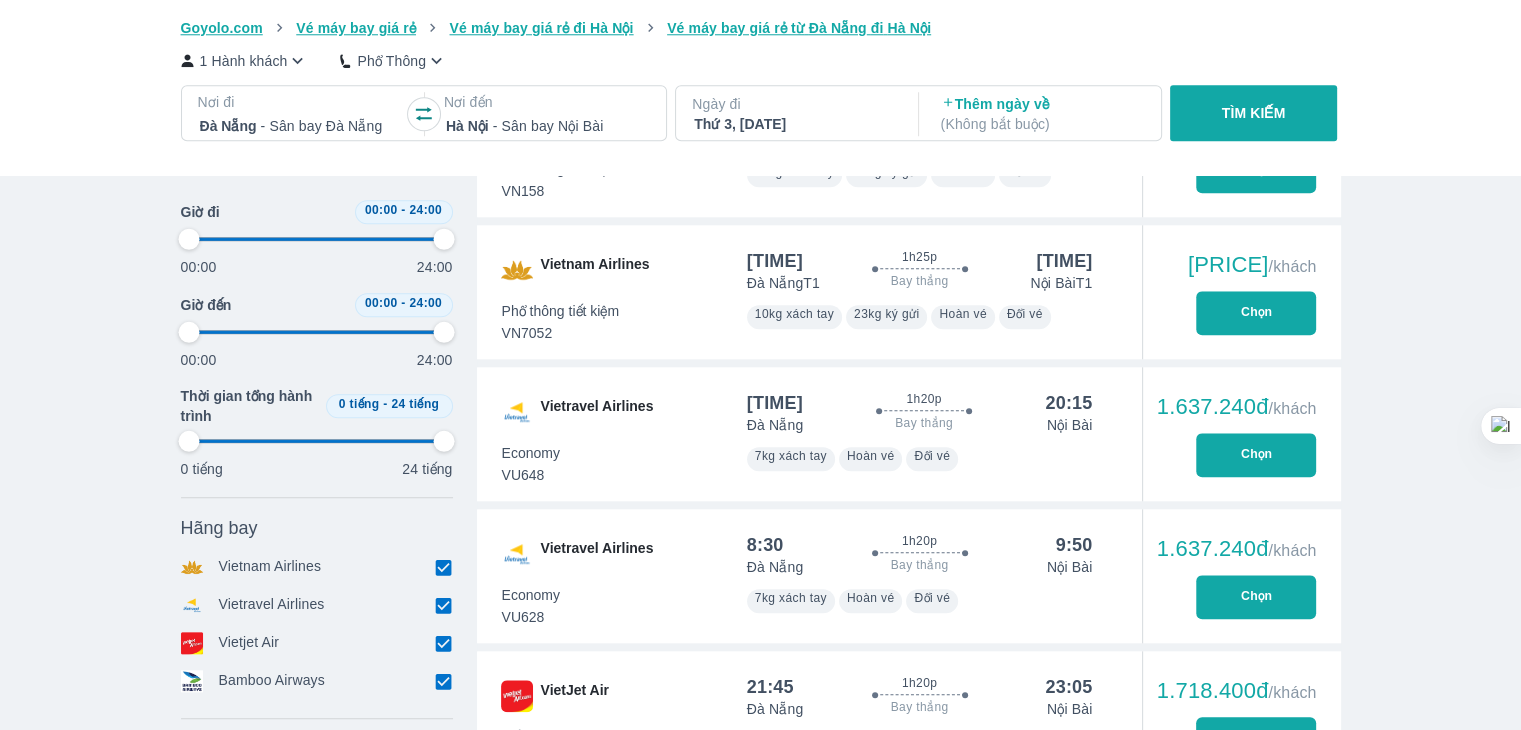 type on "97.9166666666667" 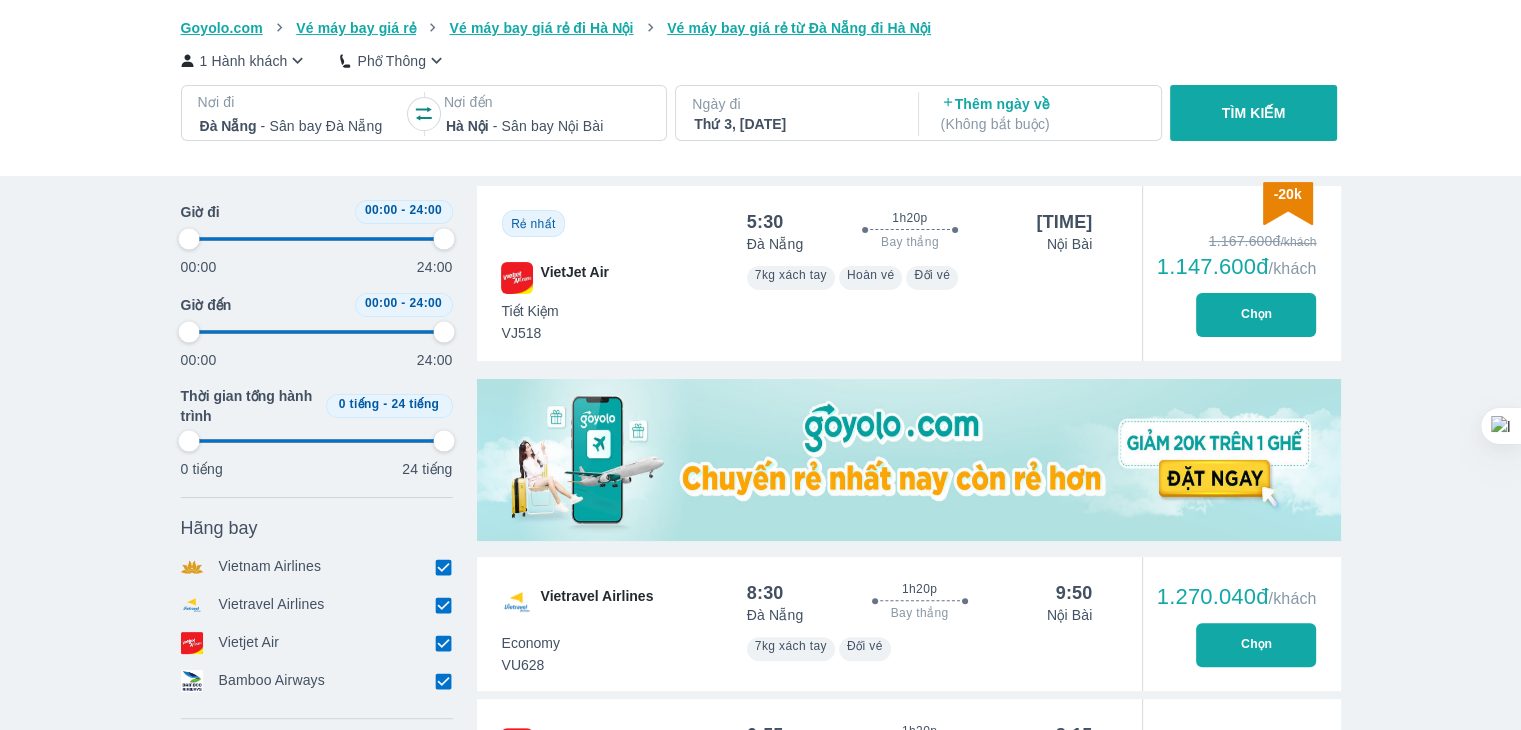 scroll, scrollTop: 383, scrollLeft: 0, axis: vertical 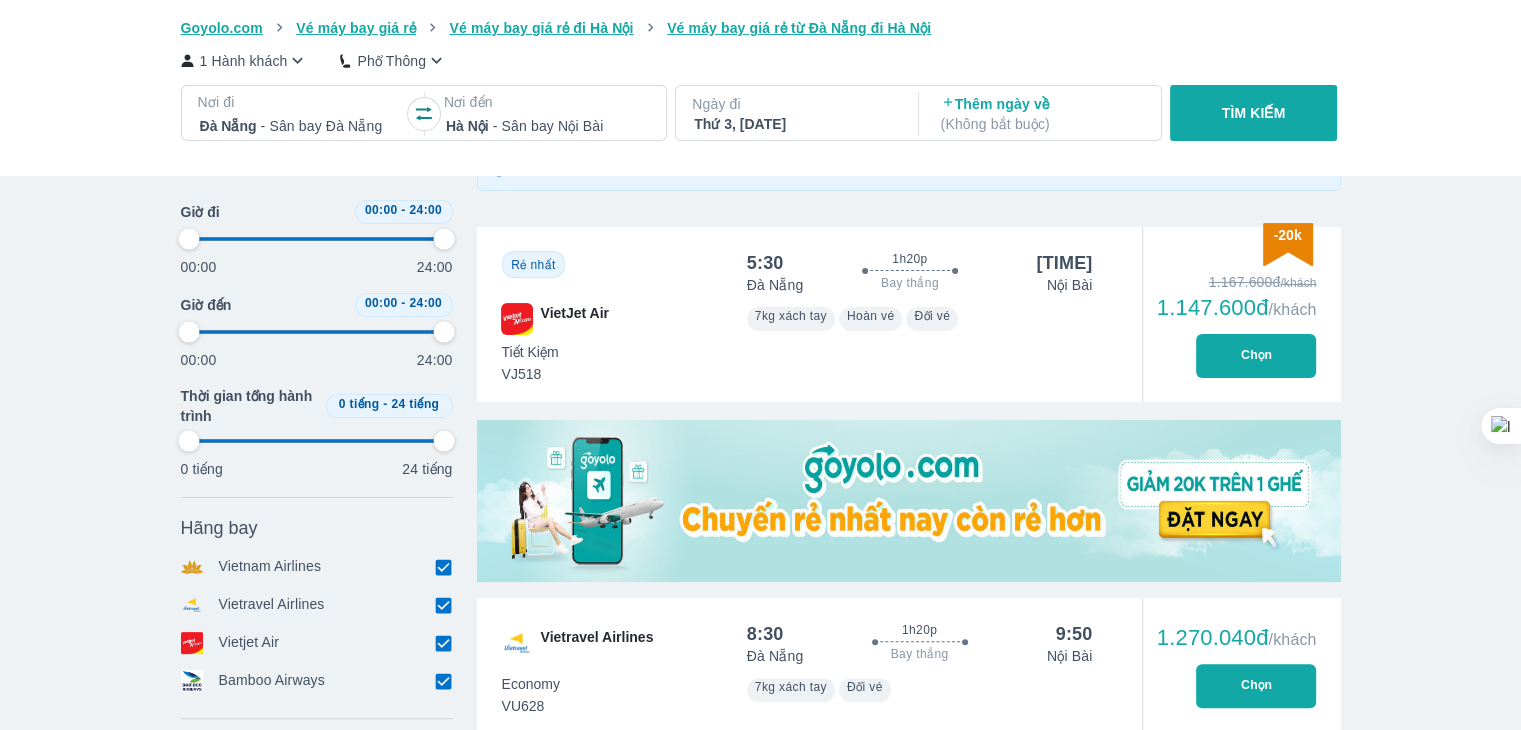 type on "97.9166666666667" 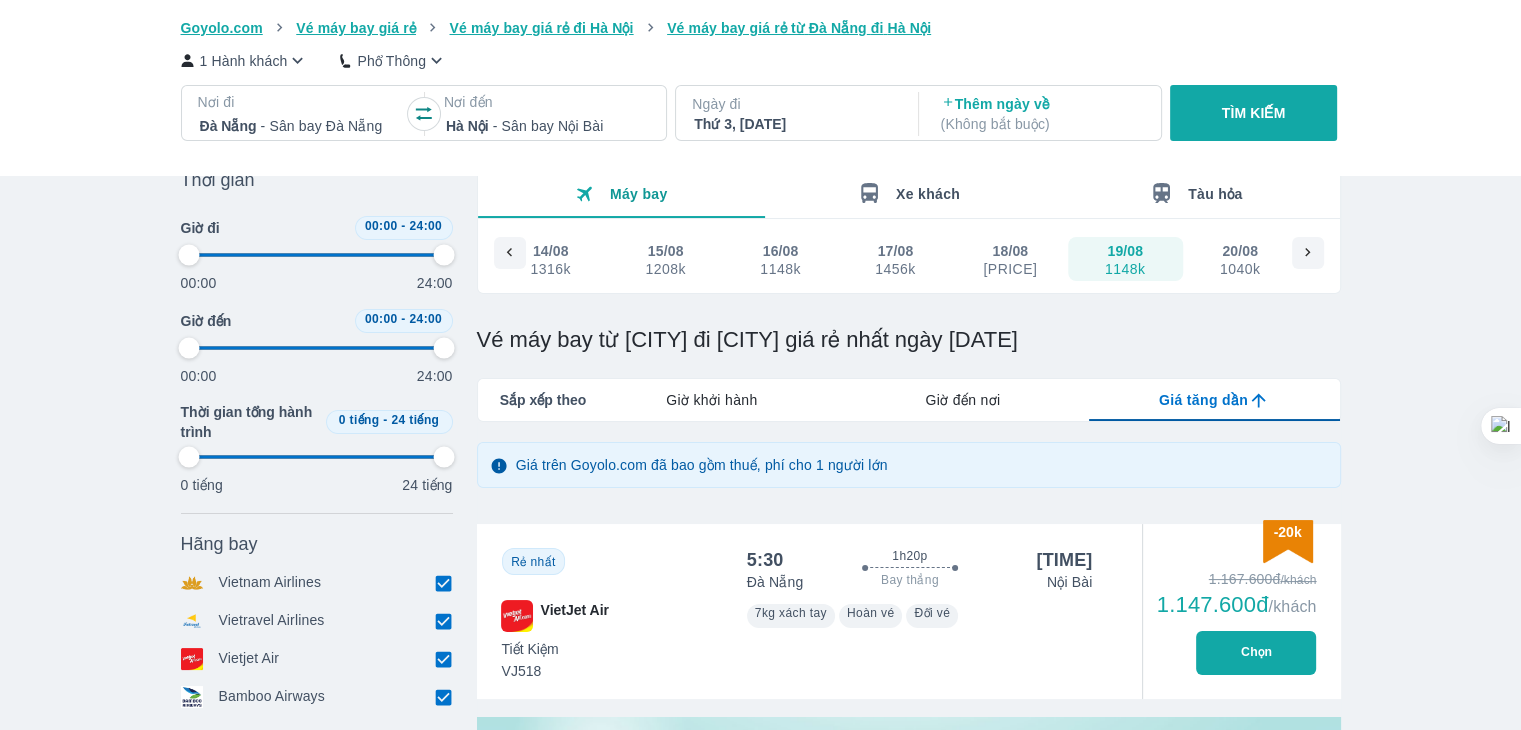 scroll, scrollTop: 0, scrollLeft: 0, axis: both 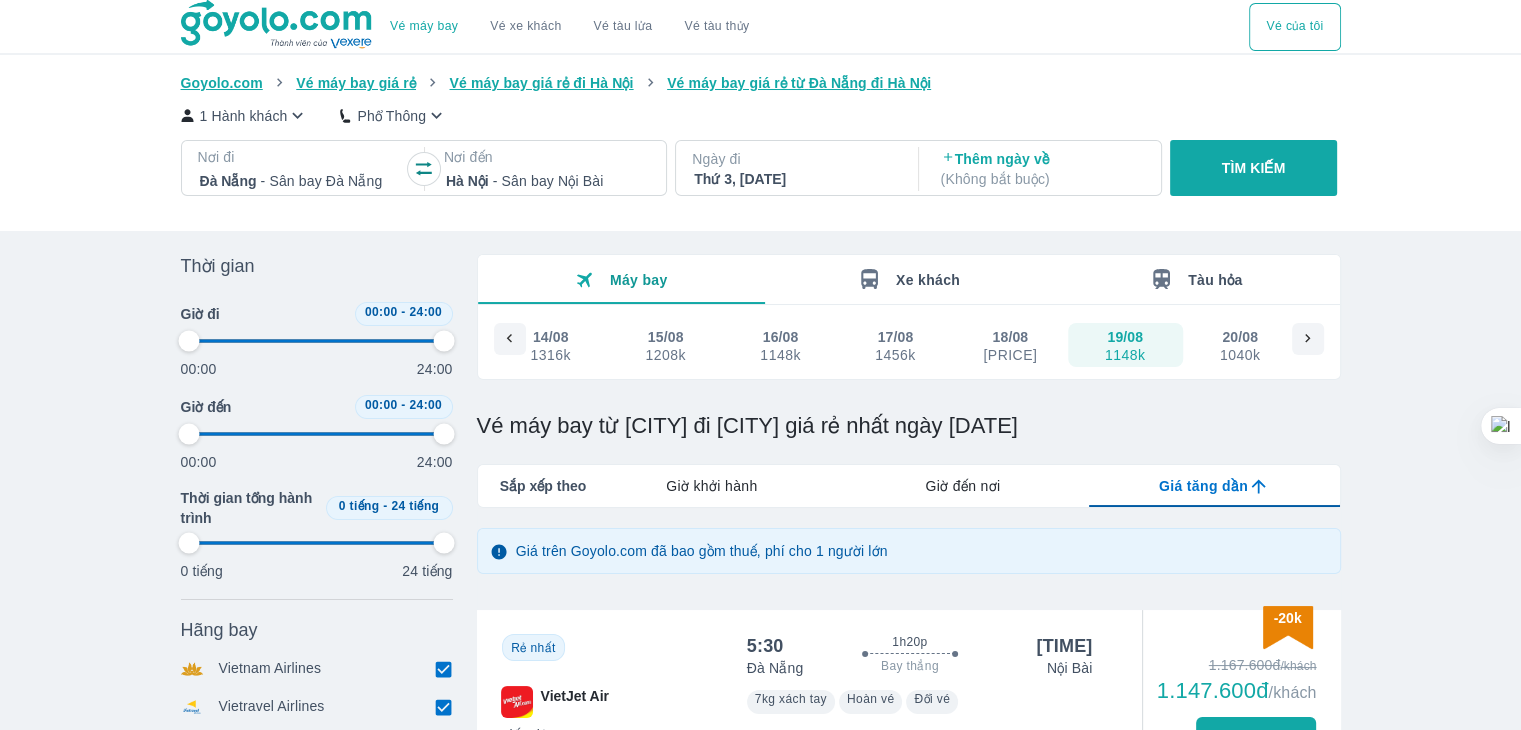 type on "97.9166666666667" 